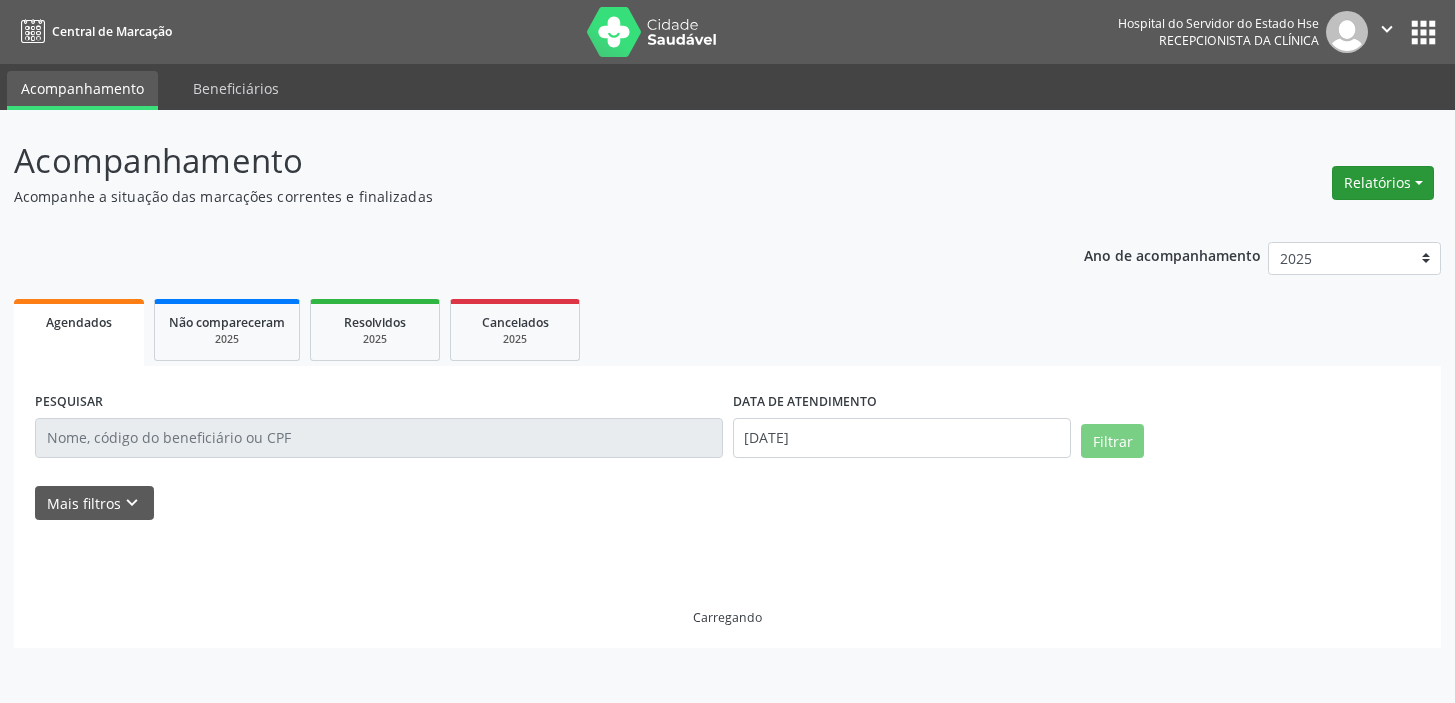 scroll, scrollTop: 0, scrollLeft: 0, axis: both 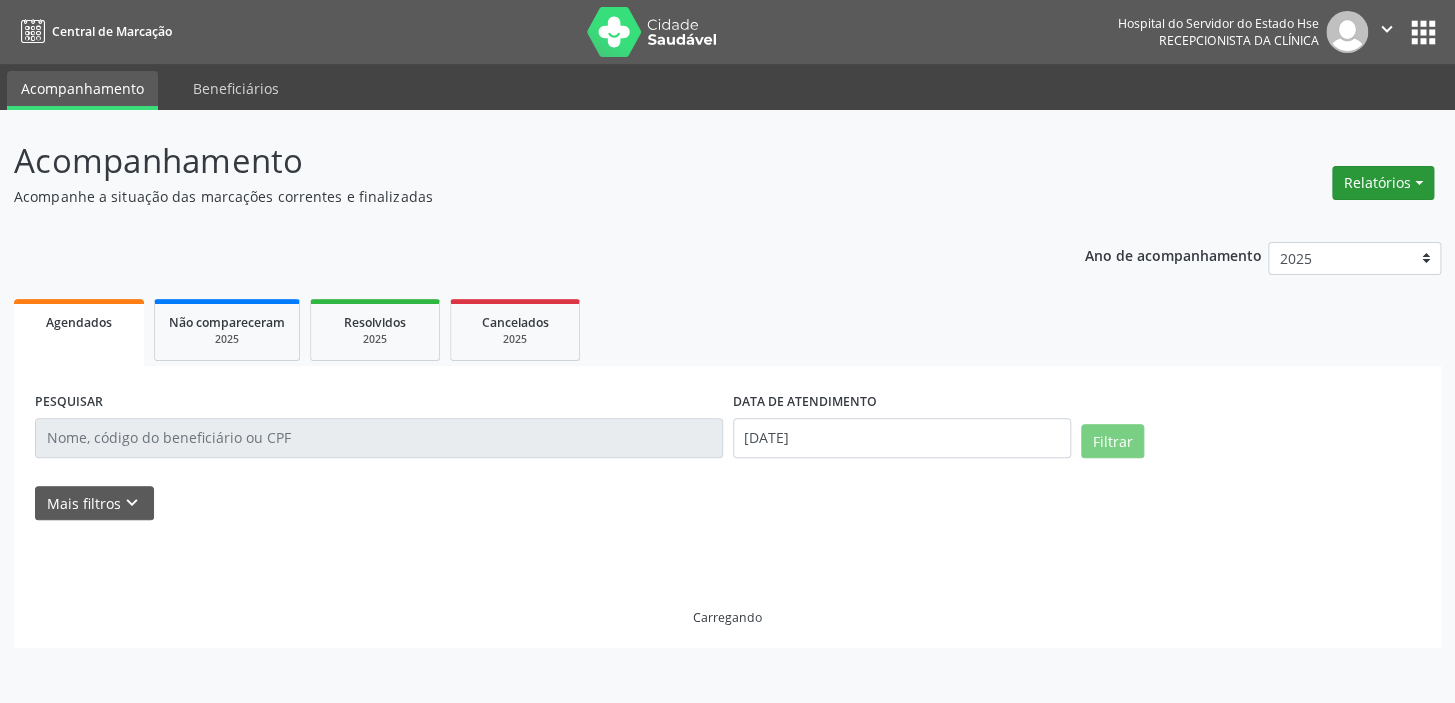 click on "Relatórios" at bounding box center [1383, 183] 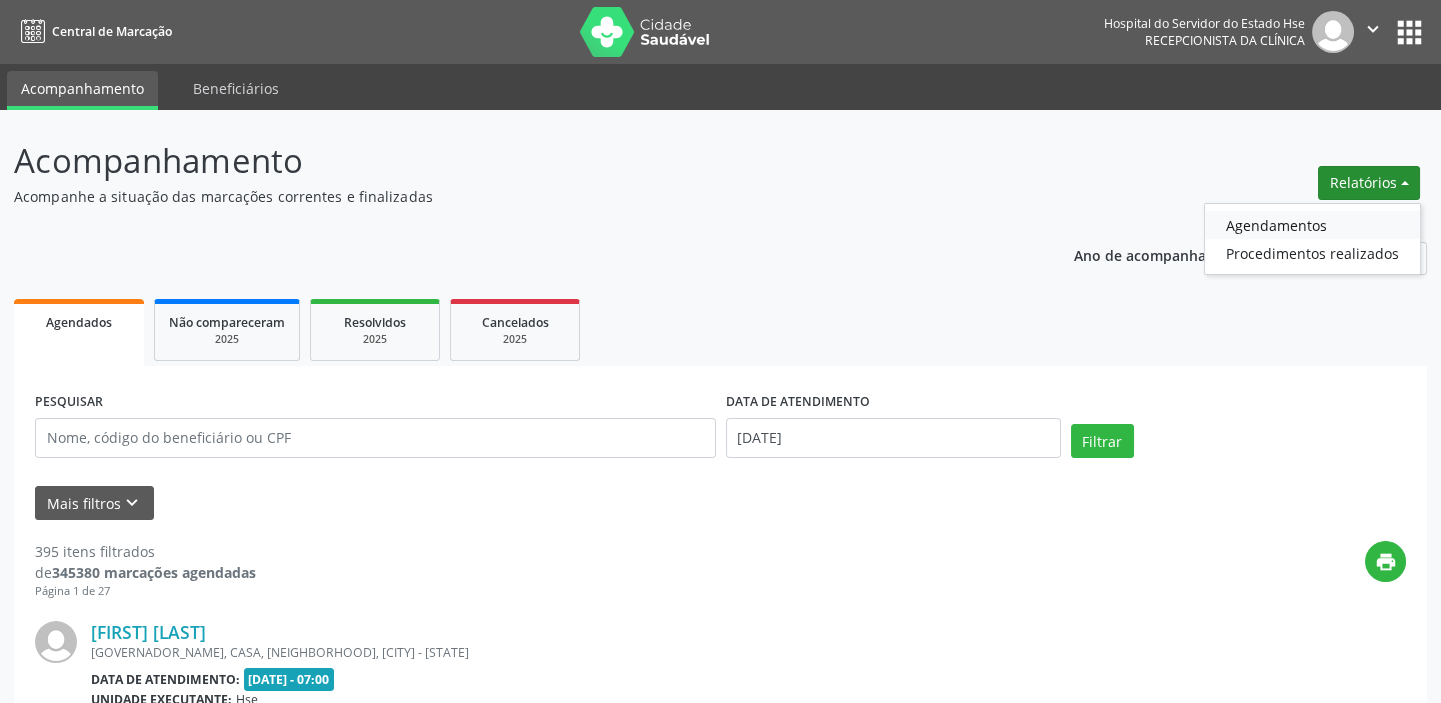 click on "Agendamentos" at bounding box center (1312, 225) 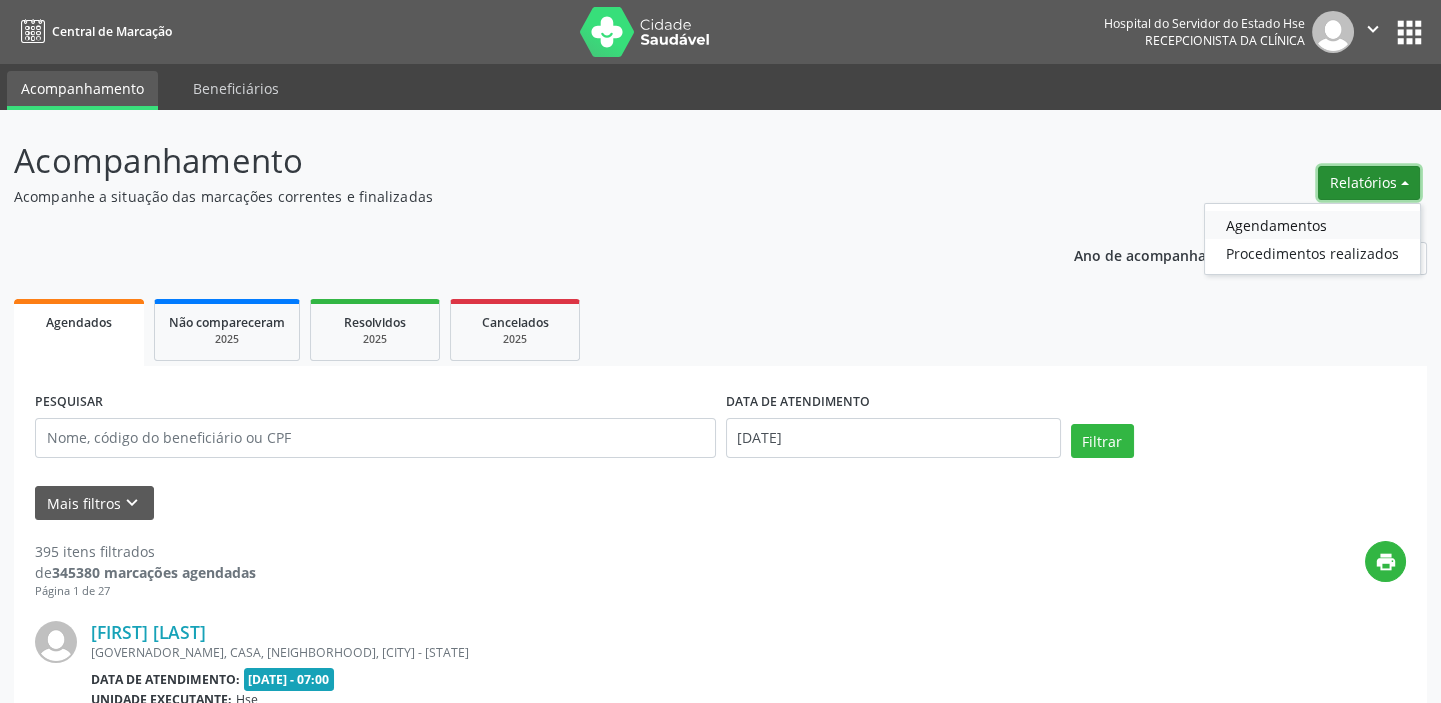 select on "7" 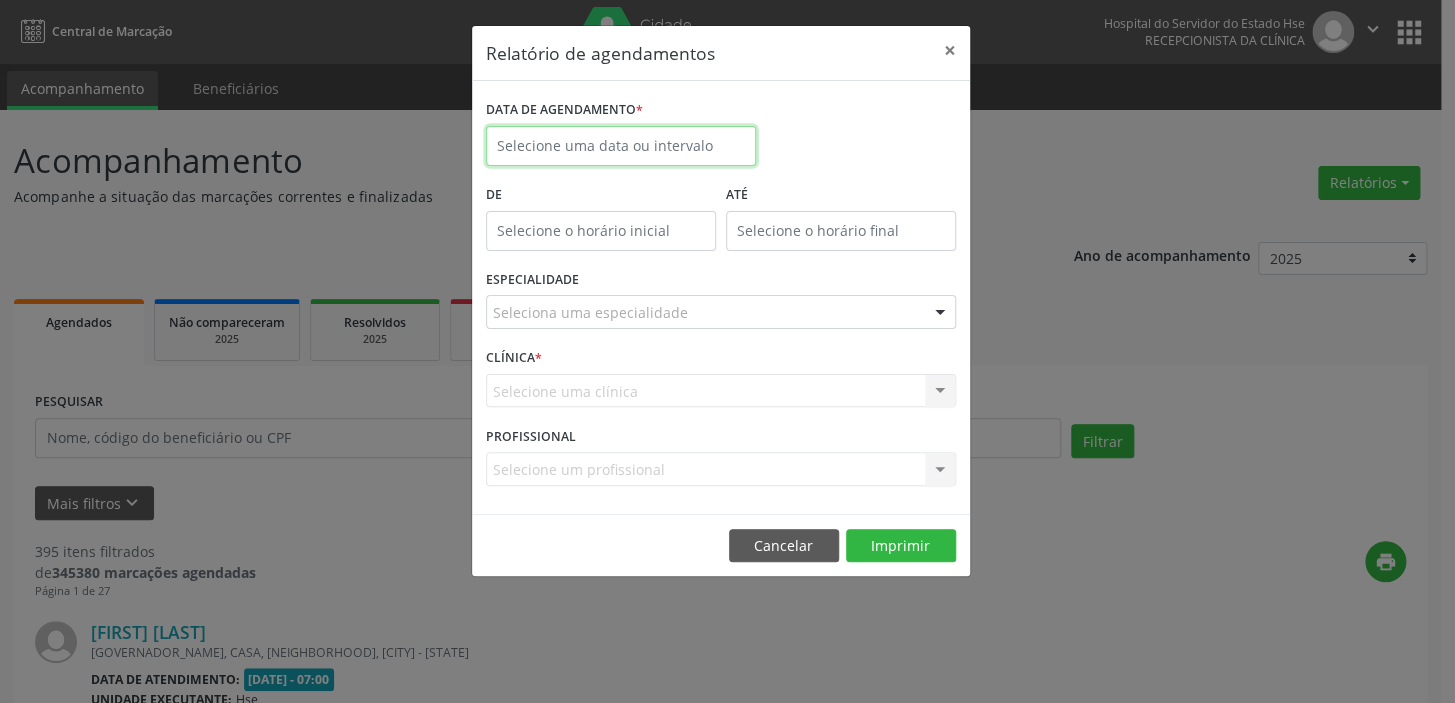 click at bounding box center [621, 146] 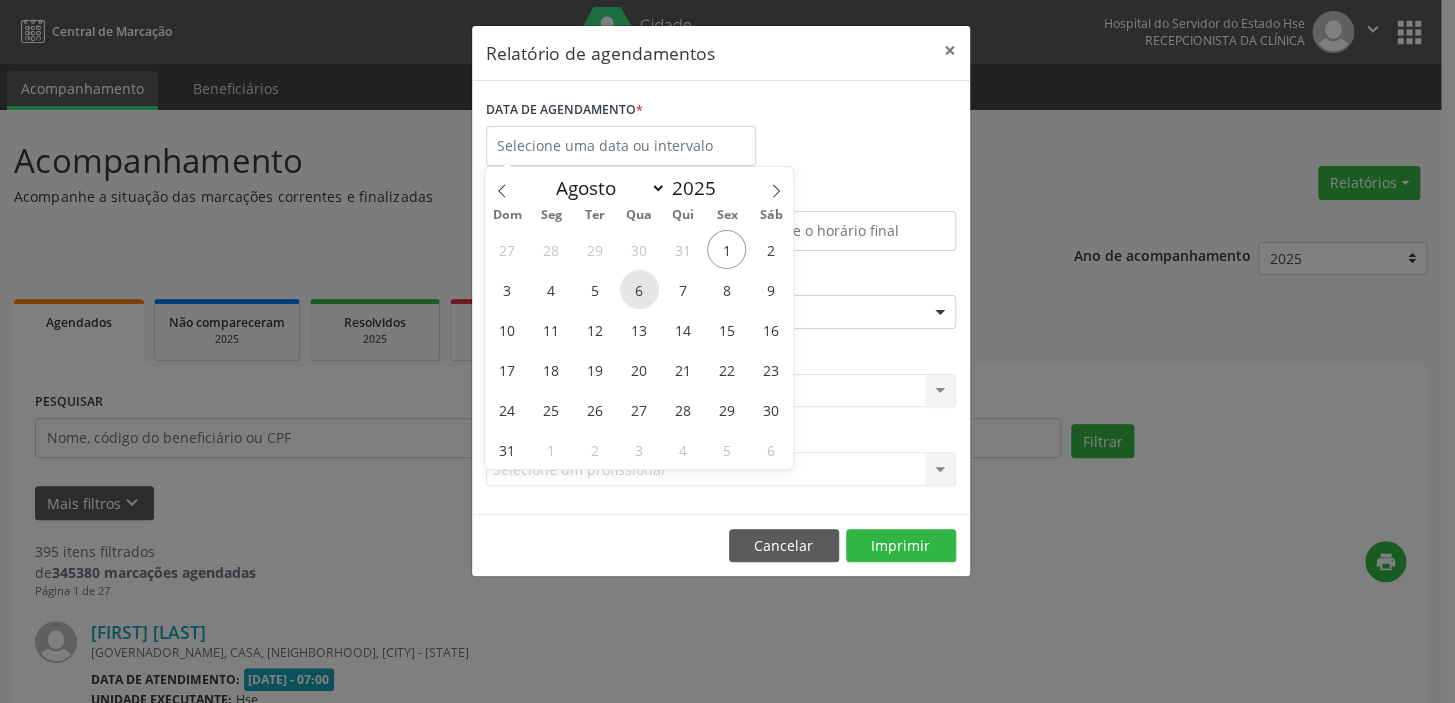 click on "6" at bounding box center (639, 289) 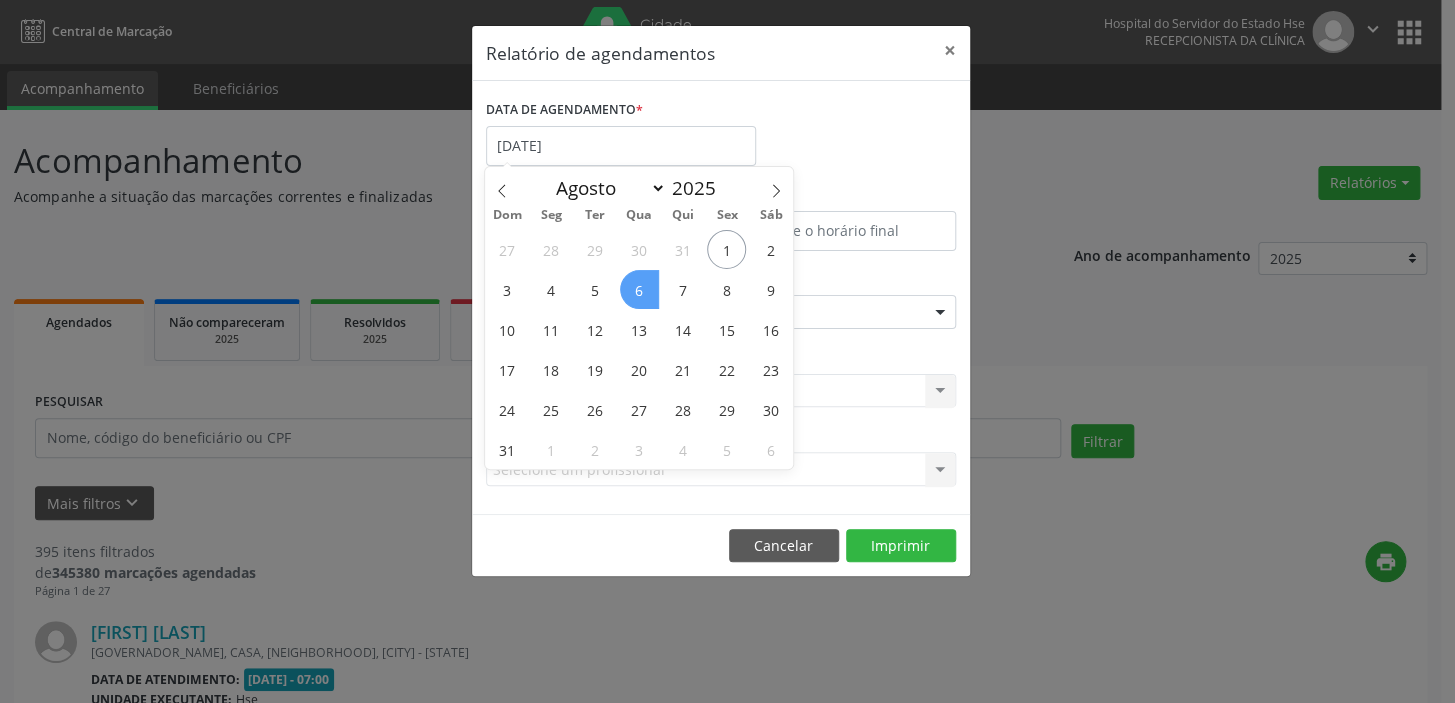 click on "6" at bounding box center (639, 289) 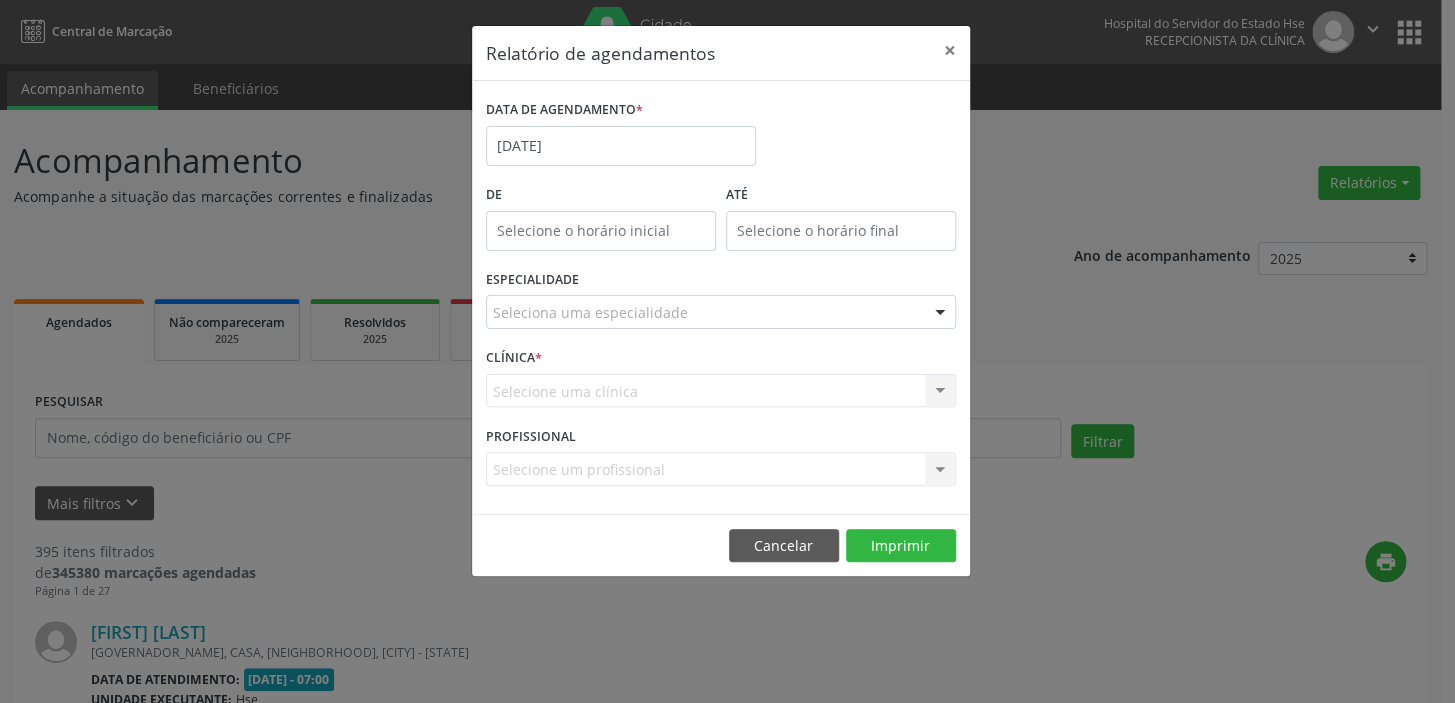 type on "12:00" 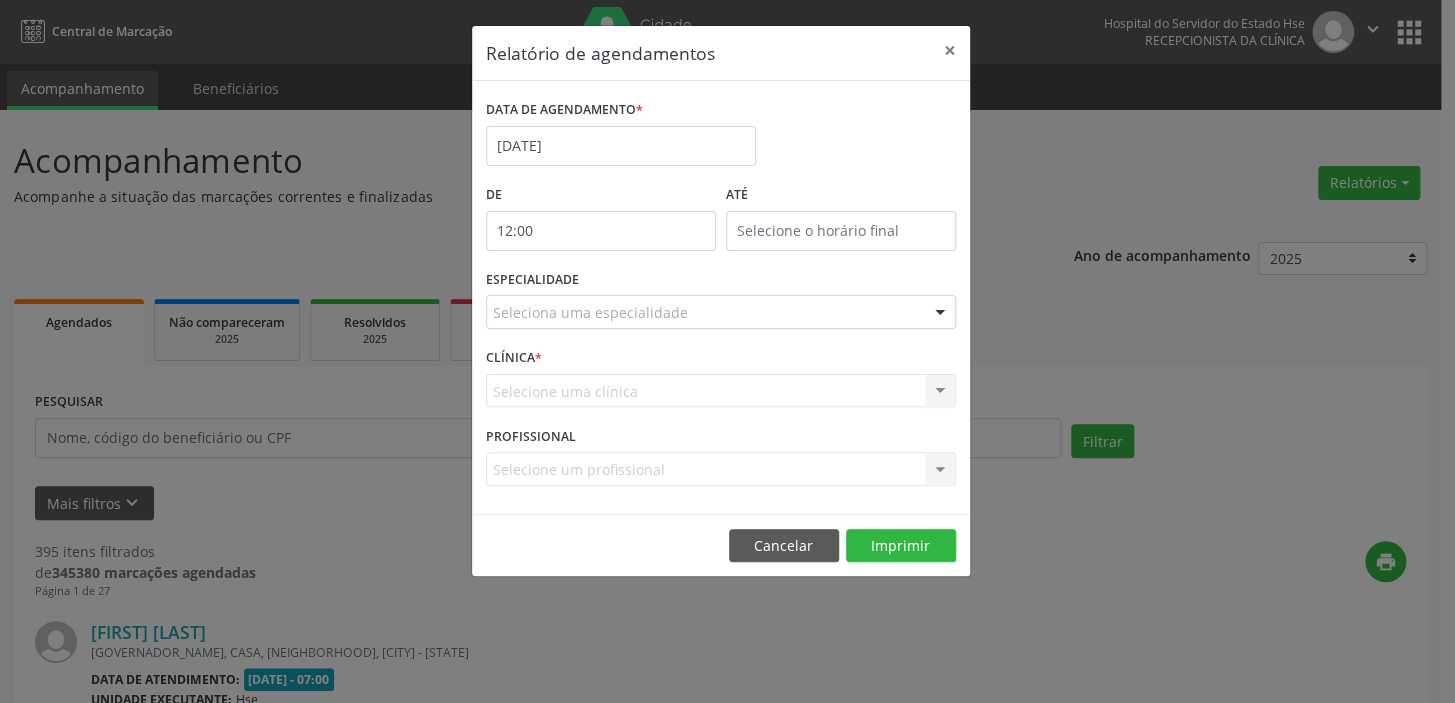 click on "12:00" at bounding box center [601, 231] 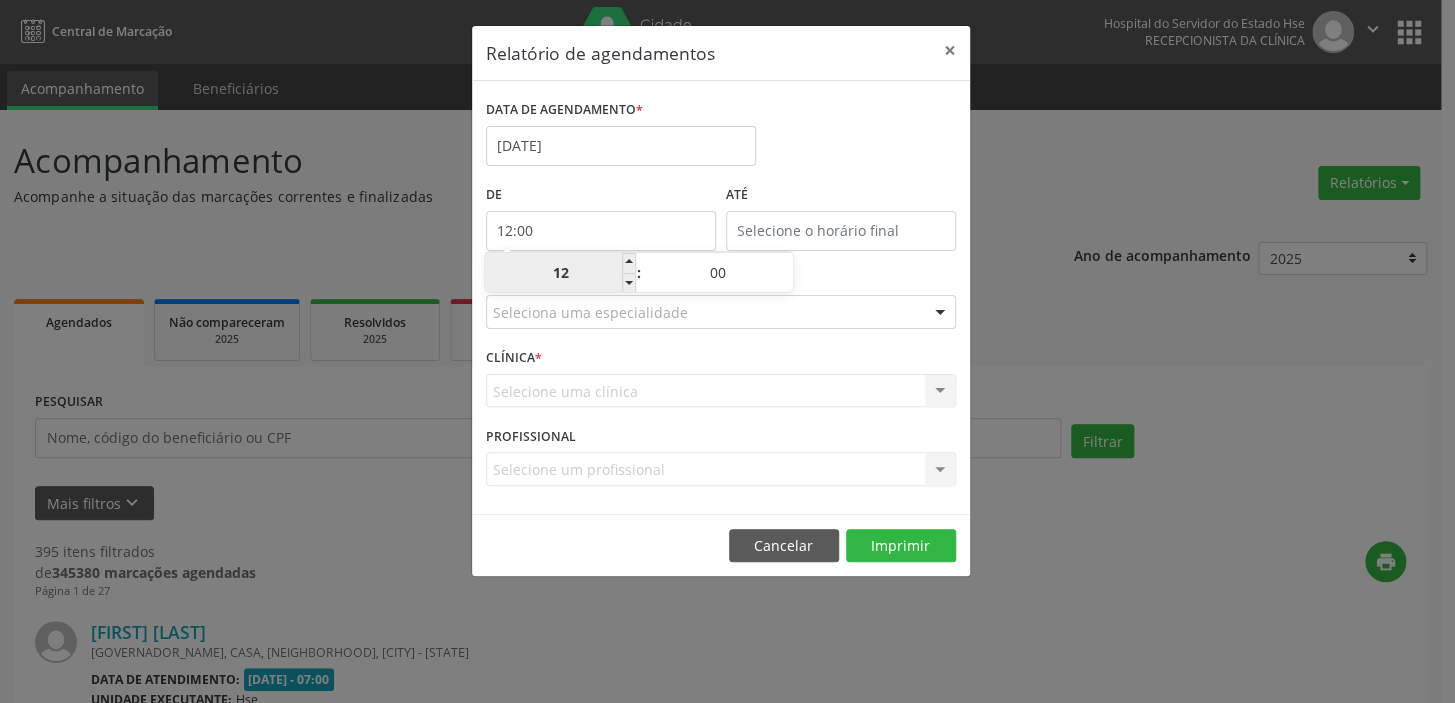 click on "12" at bounding box center (560, 273) 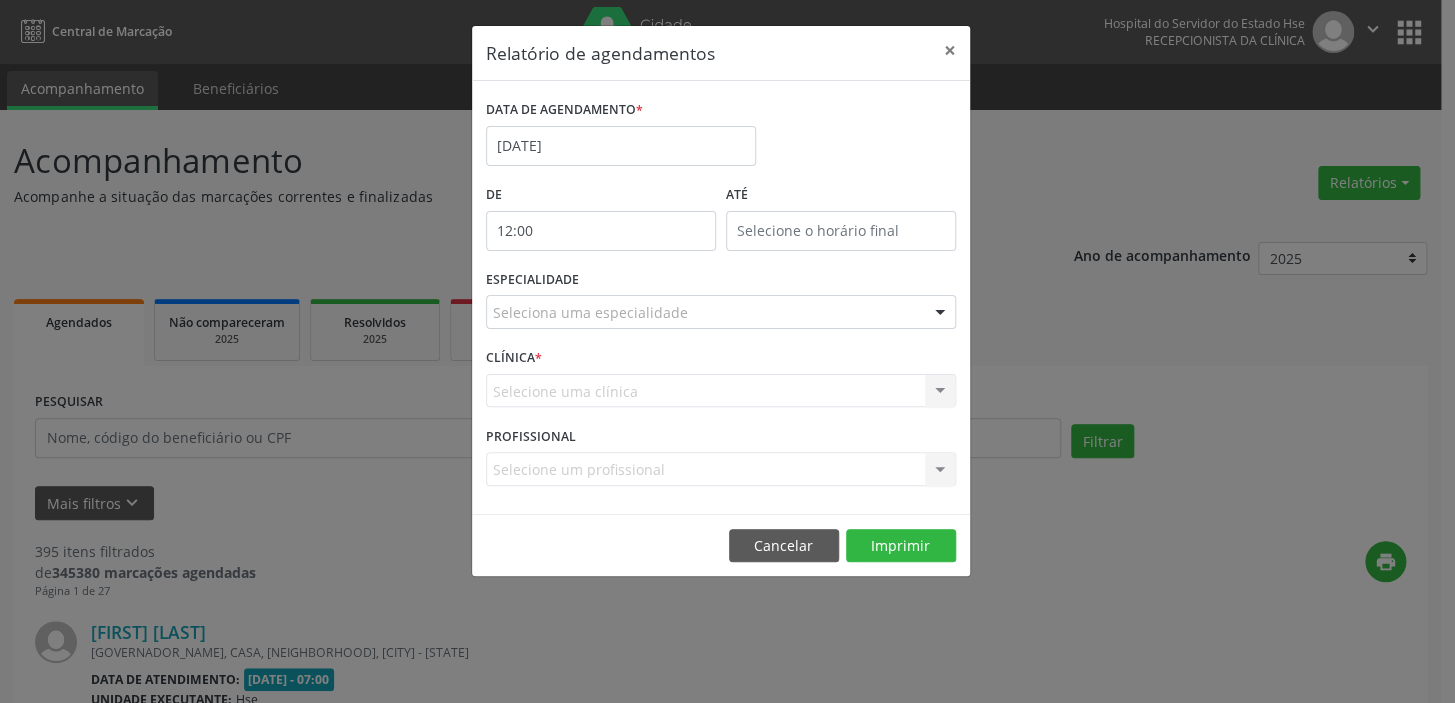 click on "Relatório de agendamentos ×
DATA DE AGENDAMENTO
*
[DATE]
De
12:00
ATÉ
ESPECIALIDADE
Seleciona uma especialidade
Todas as especialidades   Alergologia   Angiologia   Arritmologia   Cardiologia   Cirurgia Abdominal   Cirurgia Bariatrica   Cirurgia Cabeça e Pescoço   Cirurgia Cardiaca   Cirurgia Geral   Cirurgia Ginecologica   Cirurgia Mastologia Oncologica   Cirurgia Pediatrica   Cirurgia Plastica   Cirurgia Toracica   Cirurgia geral oncológica   Cirurgia geral oncológica   Cirurgião Dermatológico   Clinica Geral   Clinica Medica   Consulta de Enfermagem - Hiperdia   Consulta de Enfermagem - Preventivo   Consulta de Enfermagem - Pré-Natal   Consulta de Enfermagem - Puericultura   Dermatologia   Endocinologia   Endocrino Diabetes   Endocrinologia   Fisioterapia   Fisioterapia Cirurgica   Fonoaudiologia   Gastro/Hepato   Gastroenterologia   Gastropediatria   Geriatria   Ginecologia" at bounding box center (727, 351) 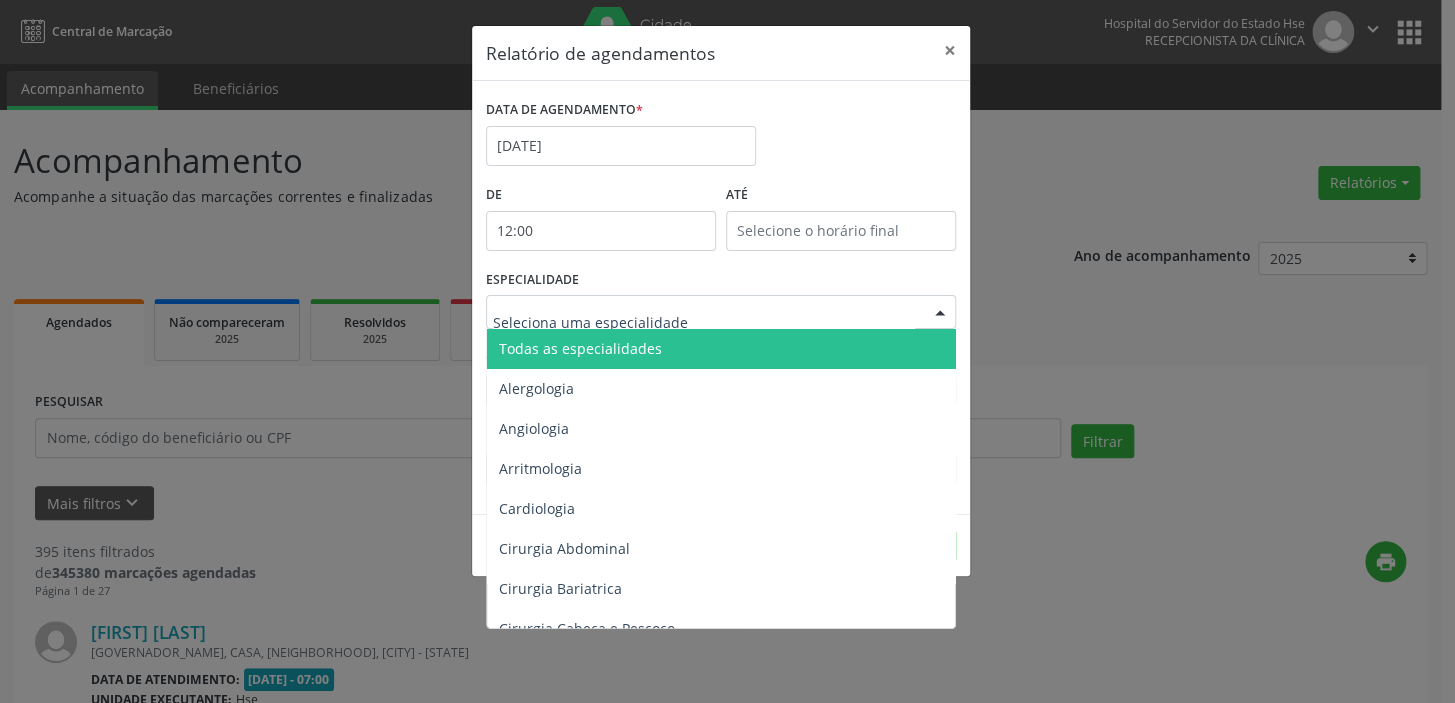 click at bounding box center [721, 312] 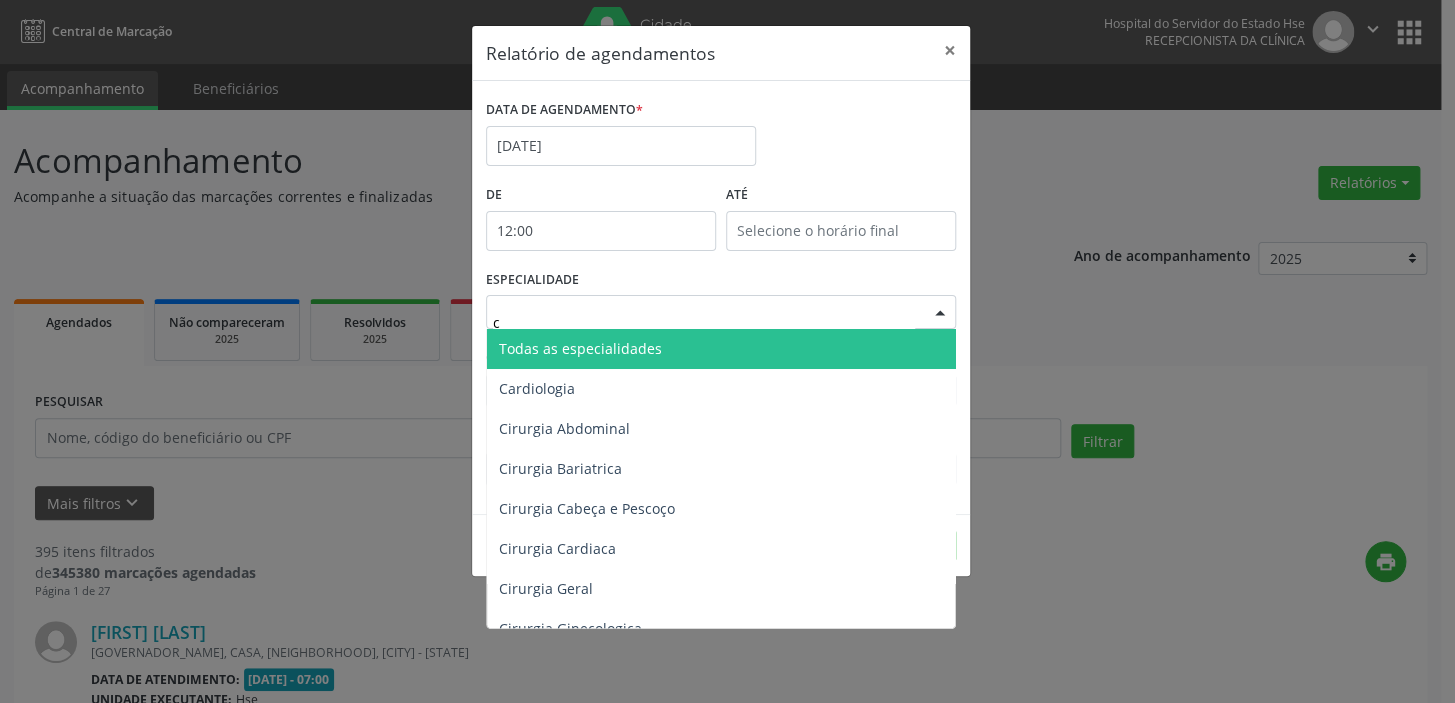 type on "ci" 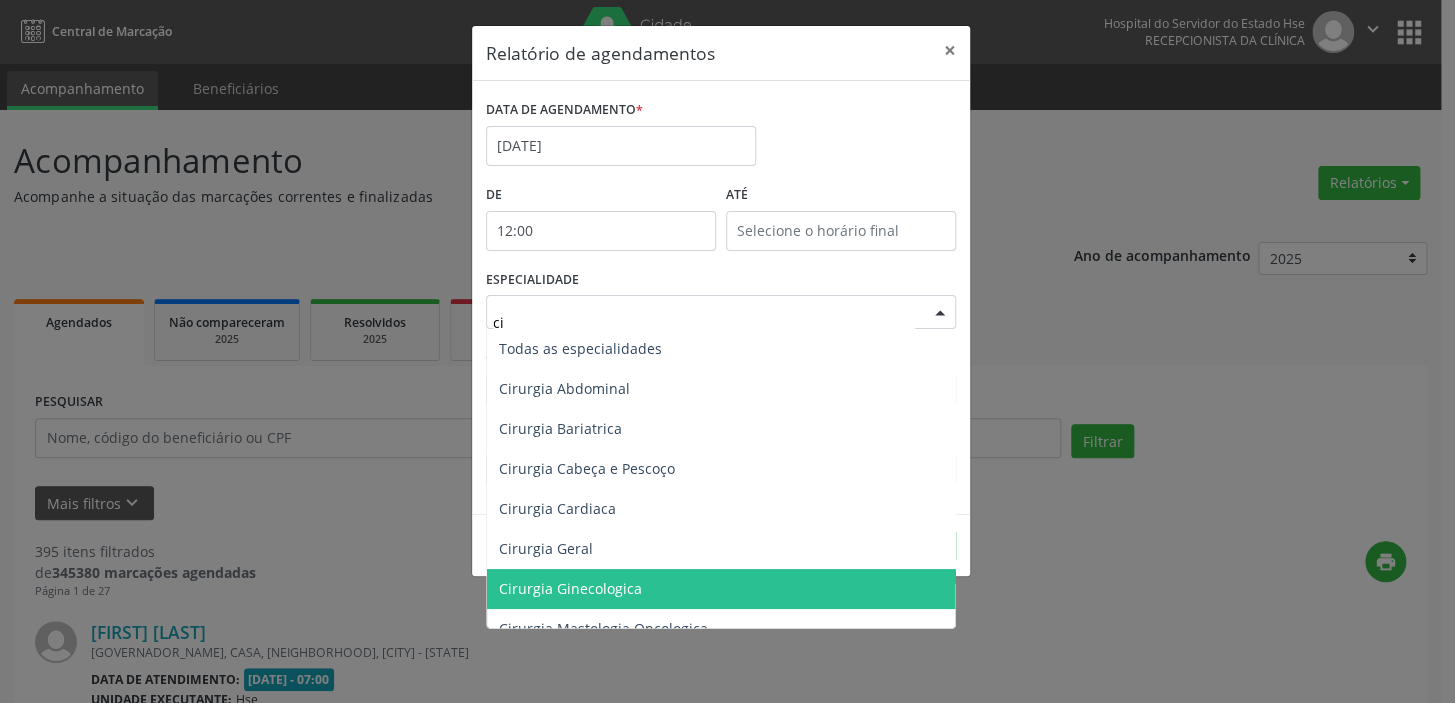 click on "Cirurgia Ginecologica" at bounding box center (570, 588) 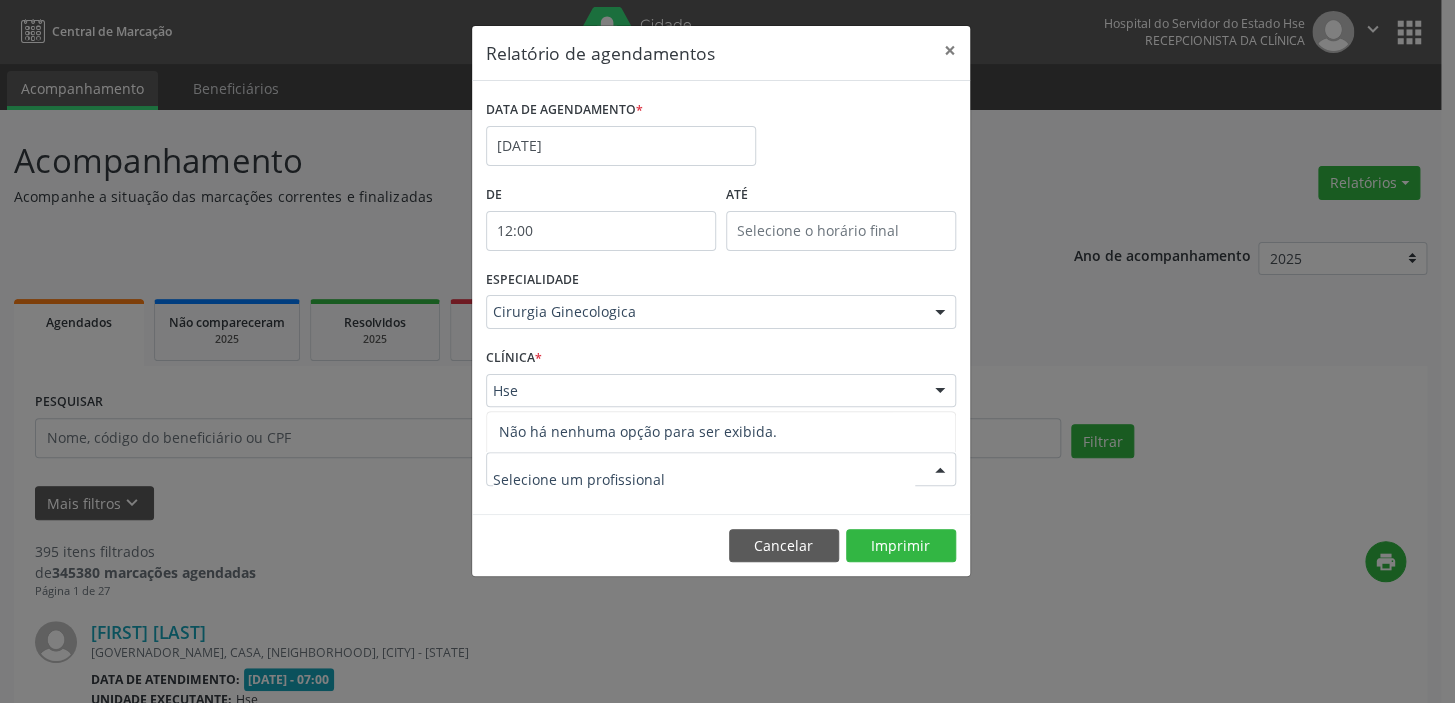 click at bounding box center (721, 469) 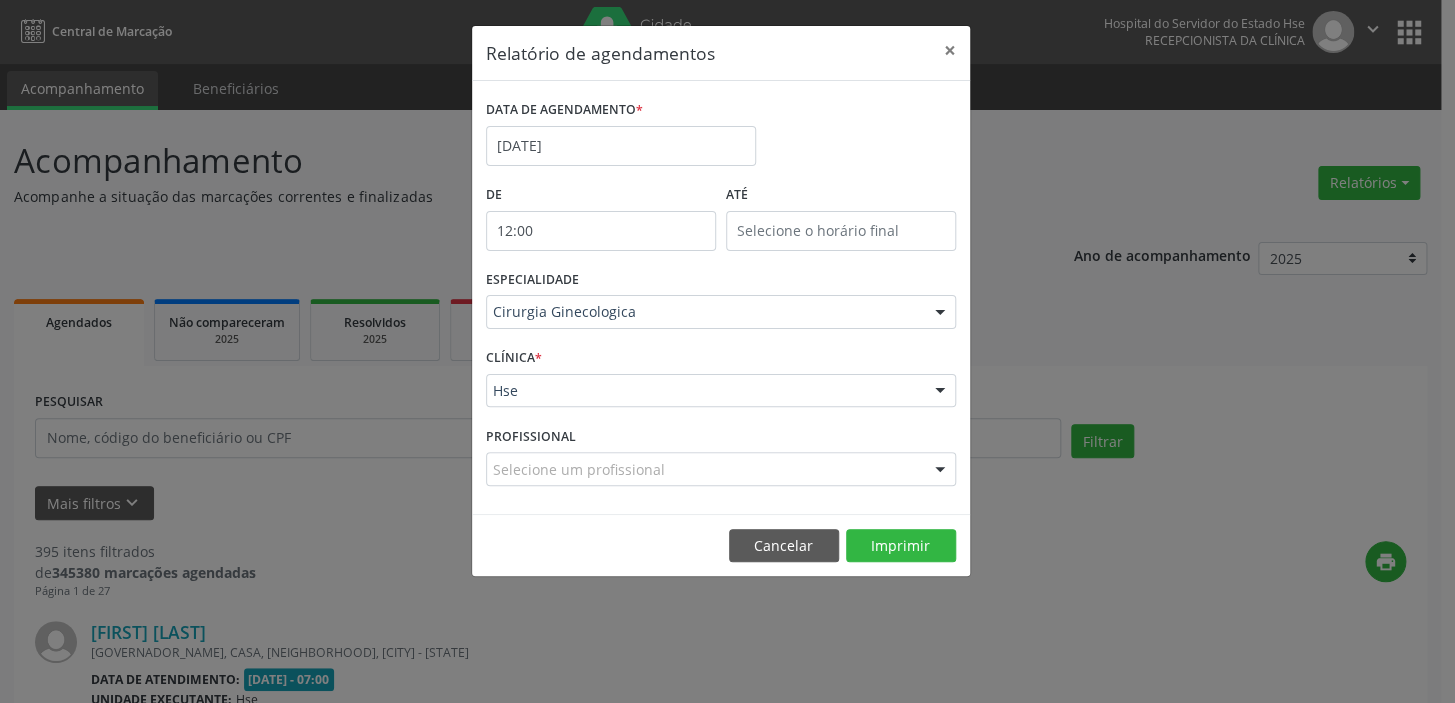 drag, startPoint x: 1066, startPoint y: 489, endPoint x: 964, endPoint y: 552, distance: 119.88744 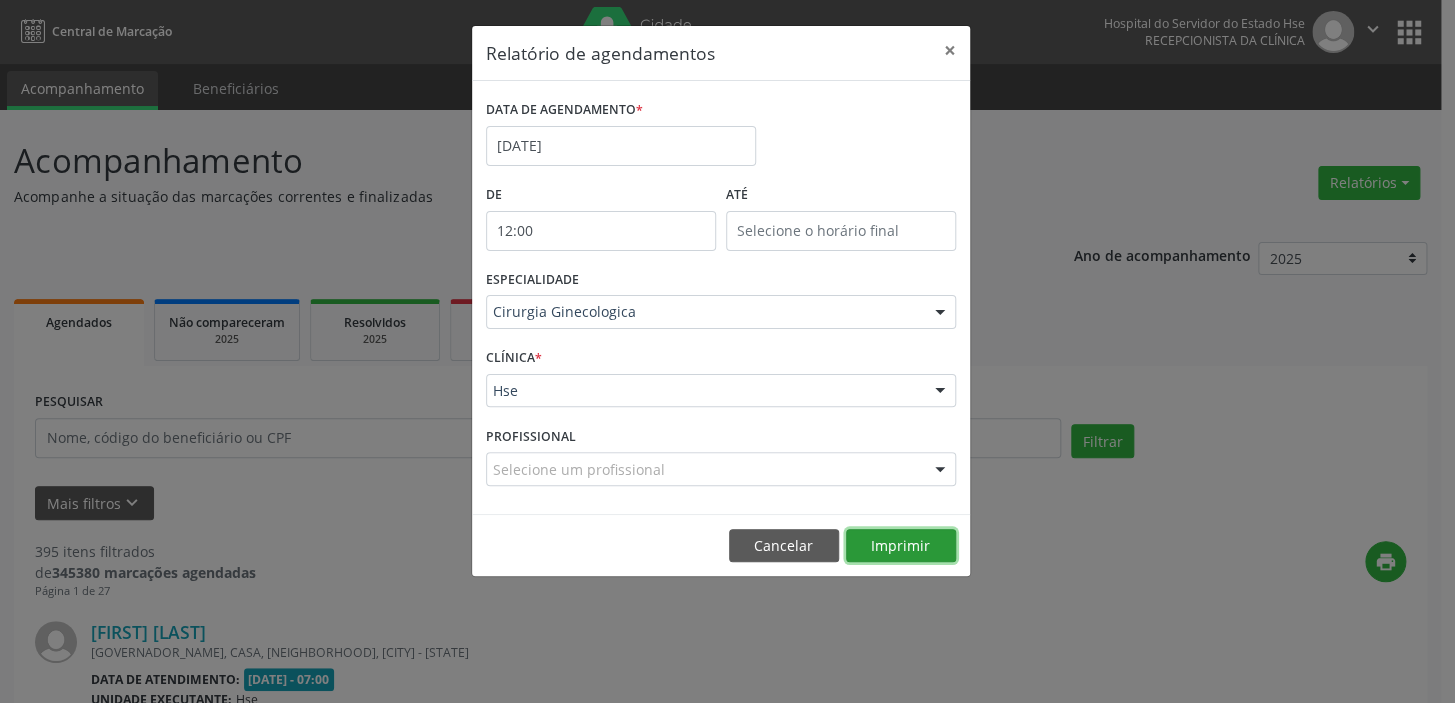 click on "Imprimir" at bounding box center (901, 546) 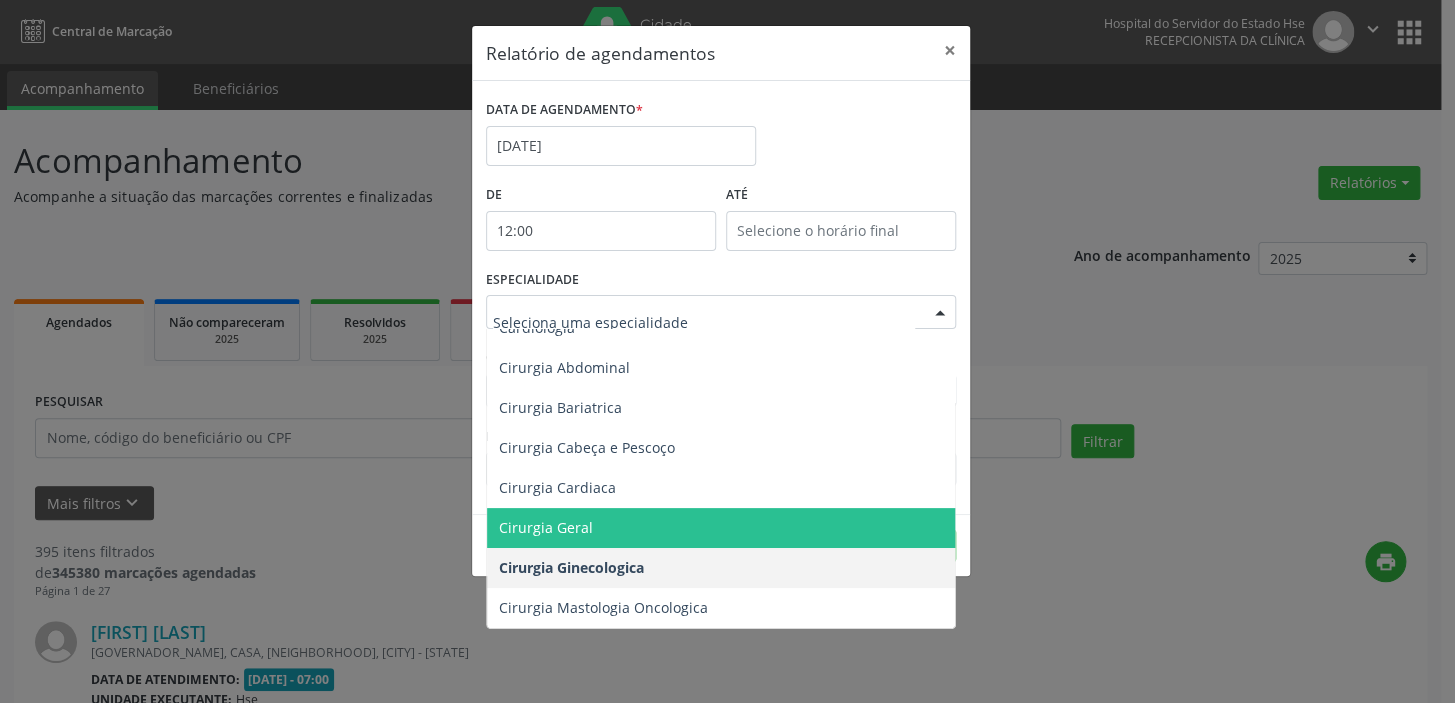 scroll, scrollTop: 272, scrollLeft: 0, axis: vertical 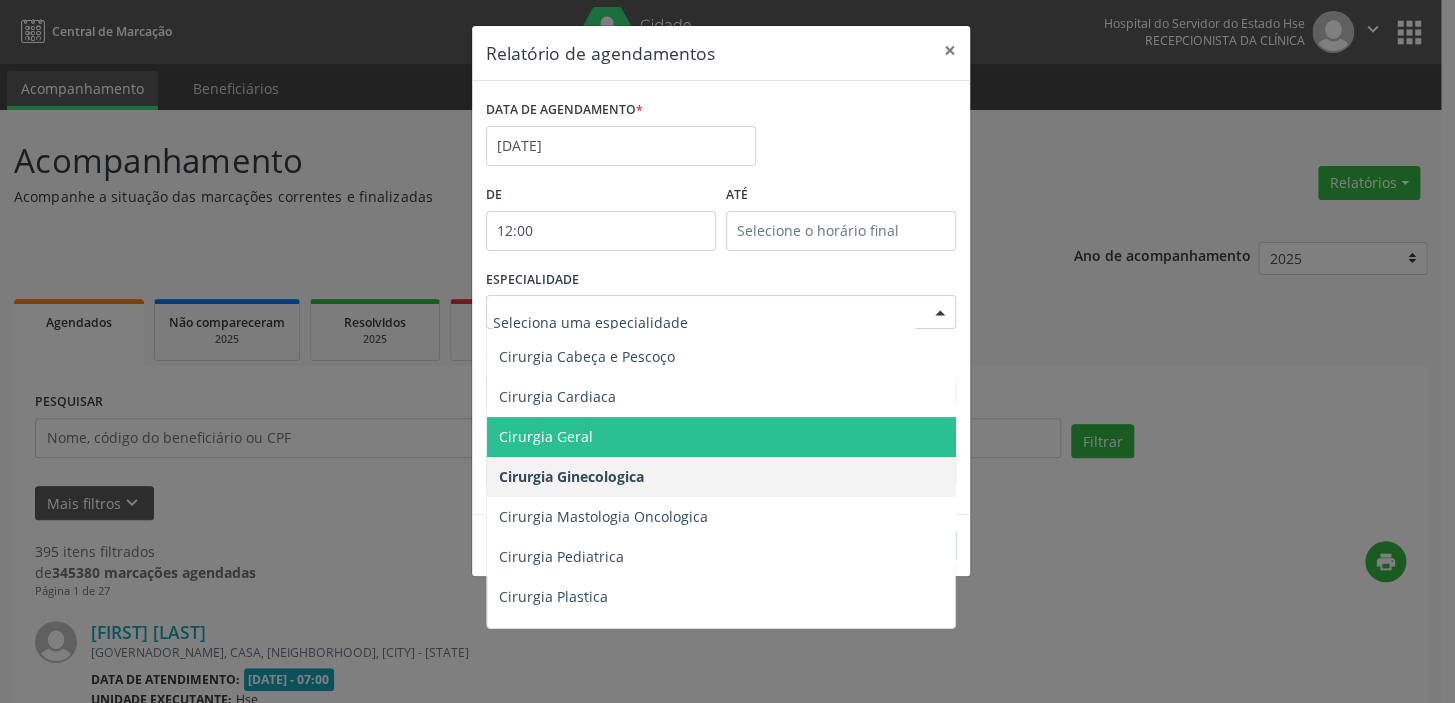 click on "Cirurgia Geral" at bounding box center (722, 437) 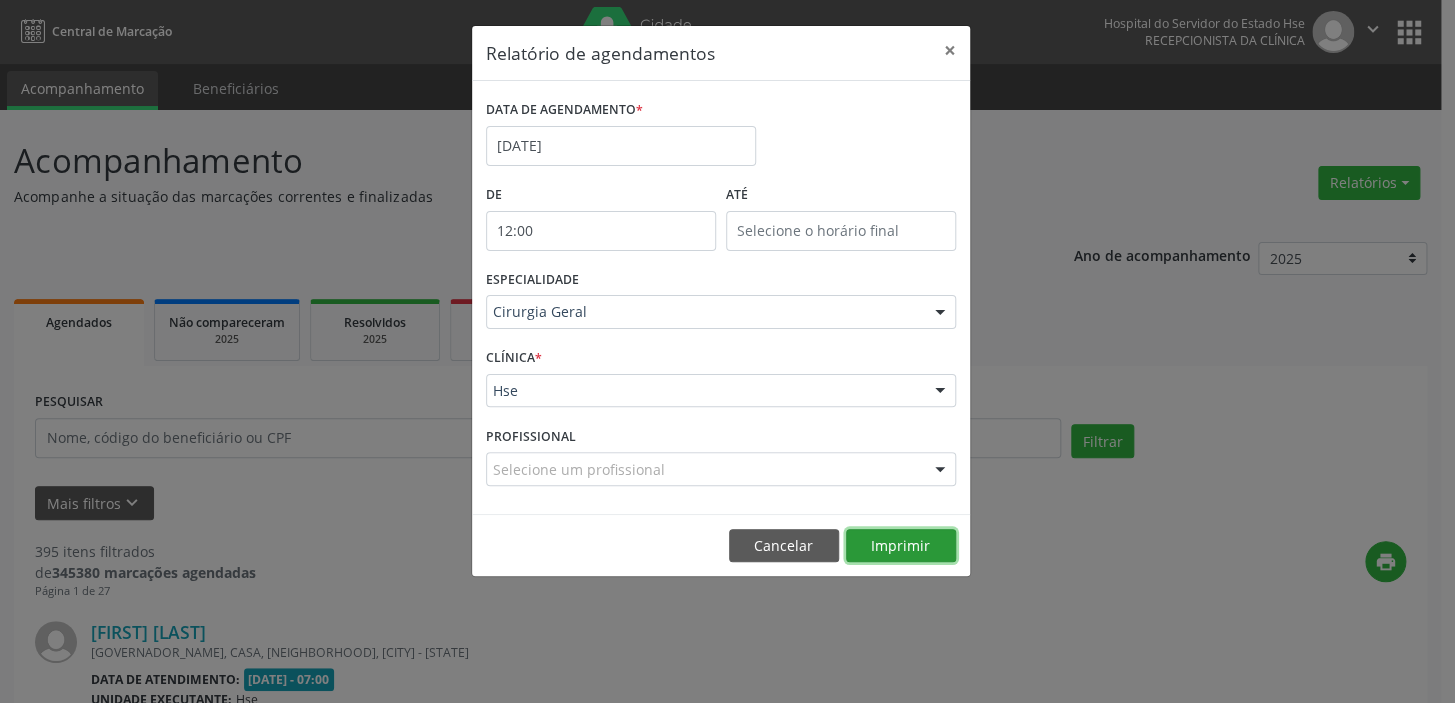 click on "Imprimir" at bounding box center [901, 546] 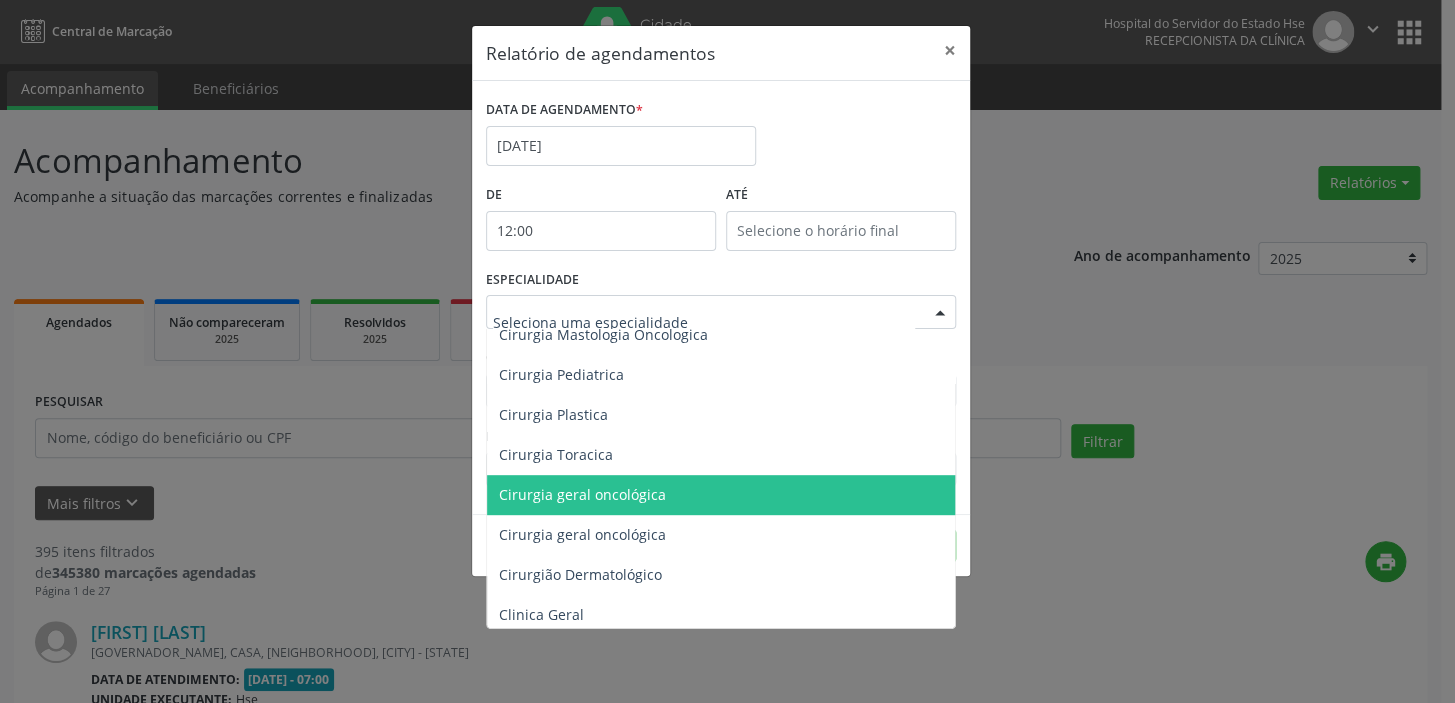 scroll, scrollTop: 545, scrollLeft: 0, axis: vertical 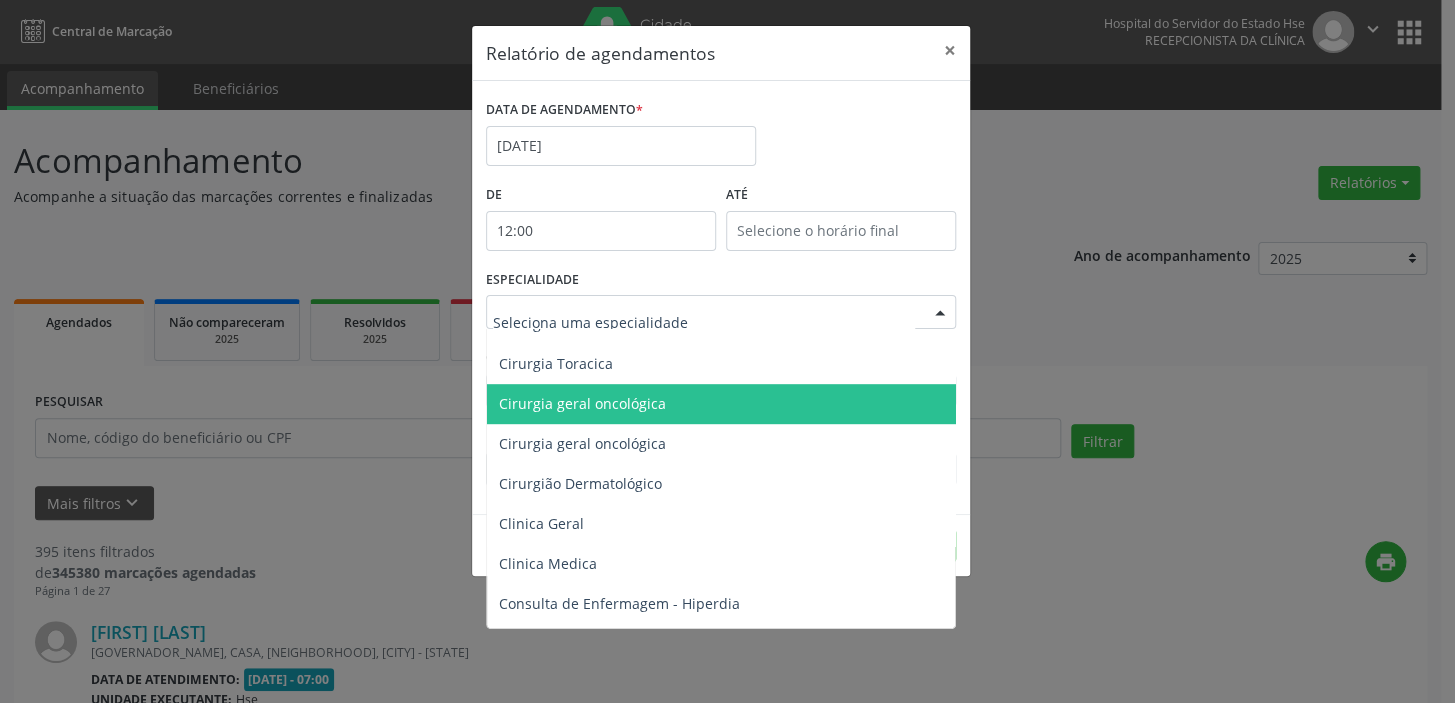 click on "Cirurgia geral oncológica" at bounding box center (582, 403) 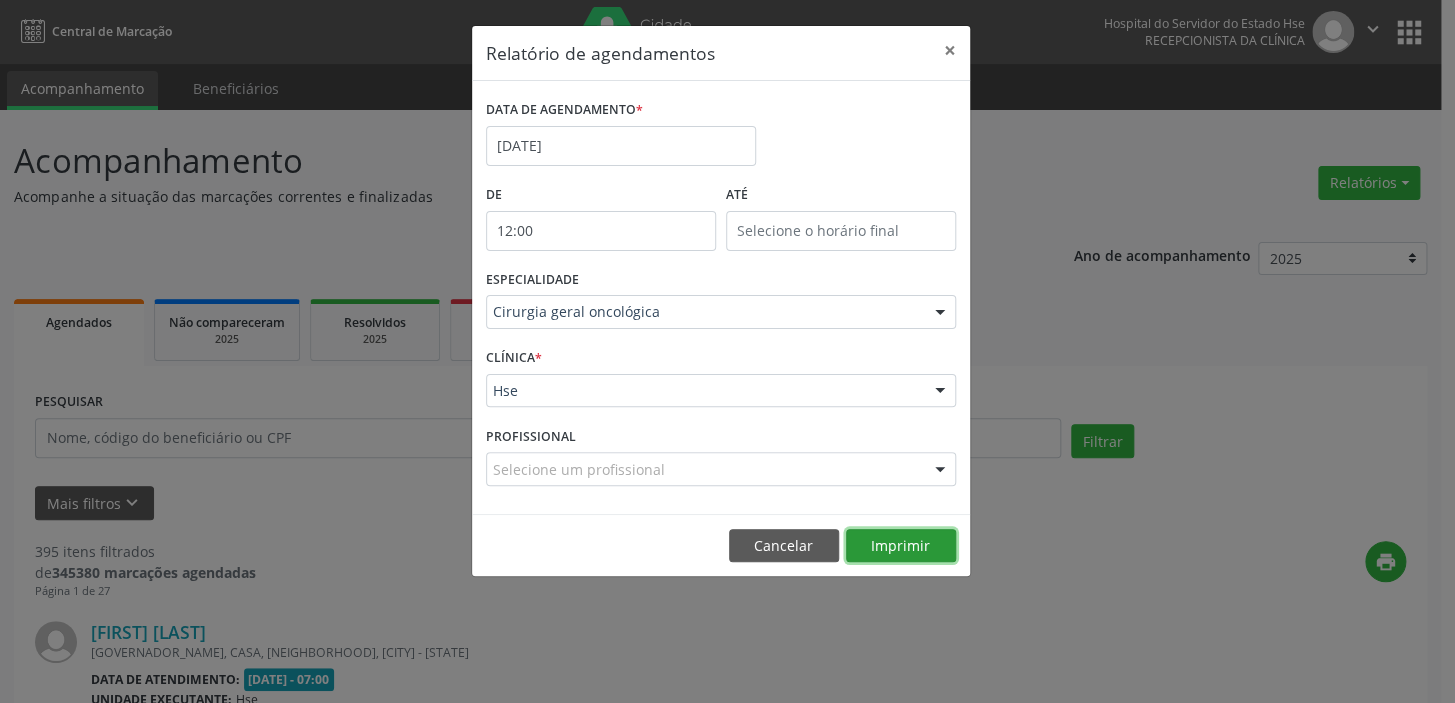 click on "Imprimir" at bounding box center [901, 546] 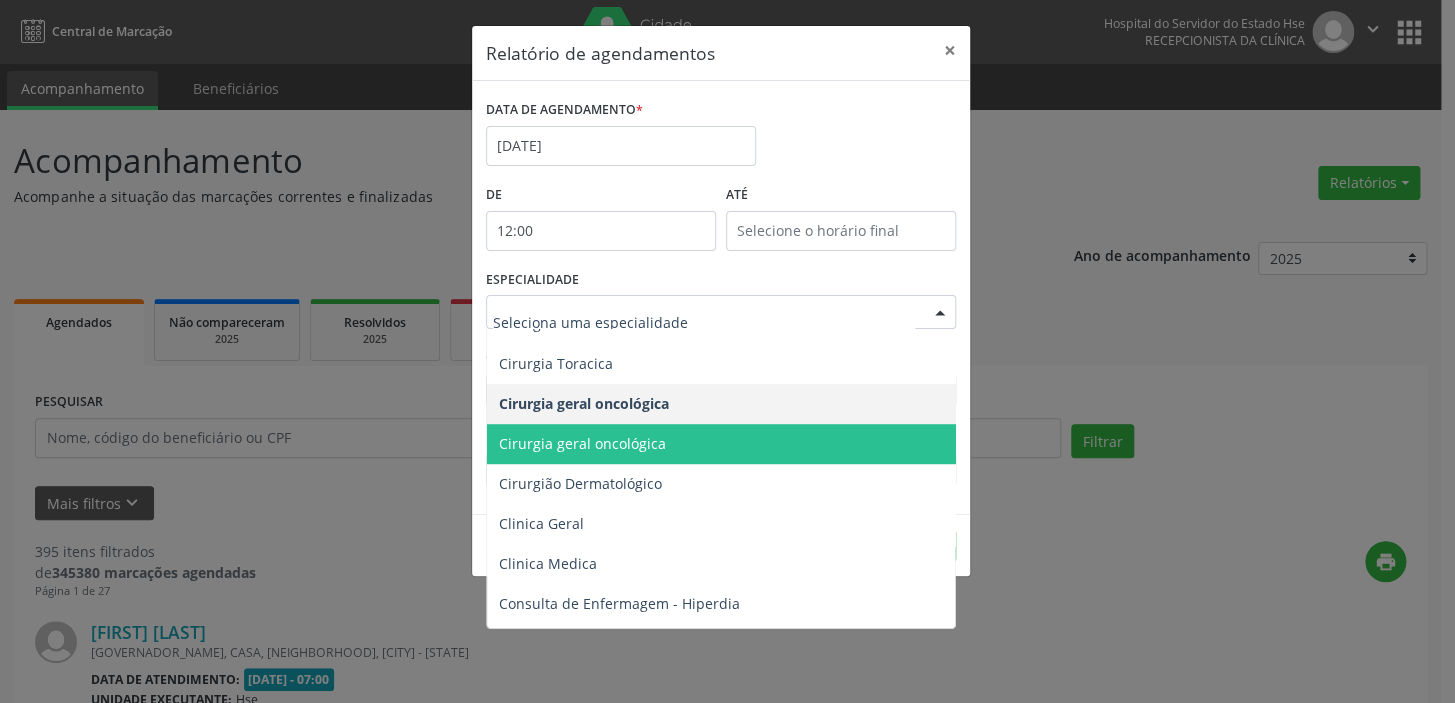click on "Cirurgia geral oncológica" at bounding box center [582, 443] 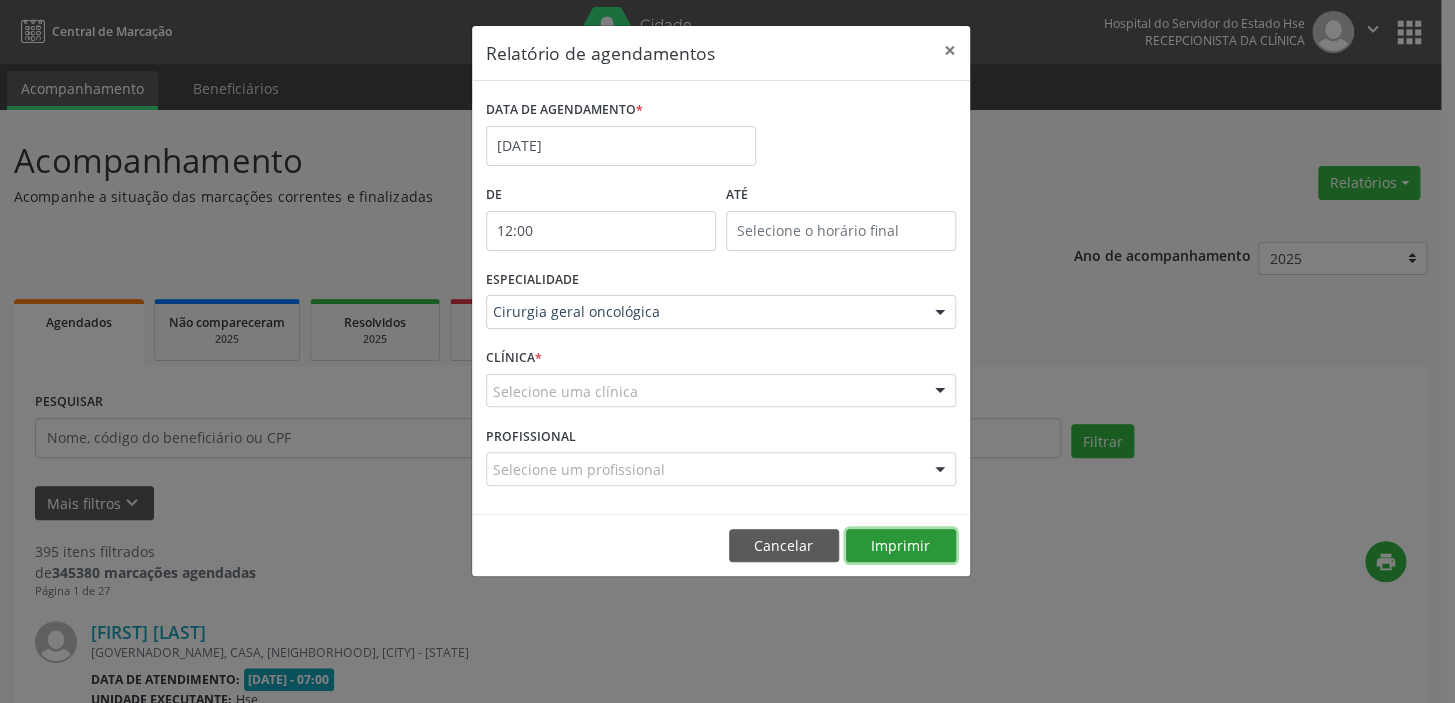 click on "Imprimir" at bounding box center (901, 546) 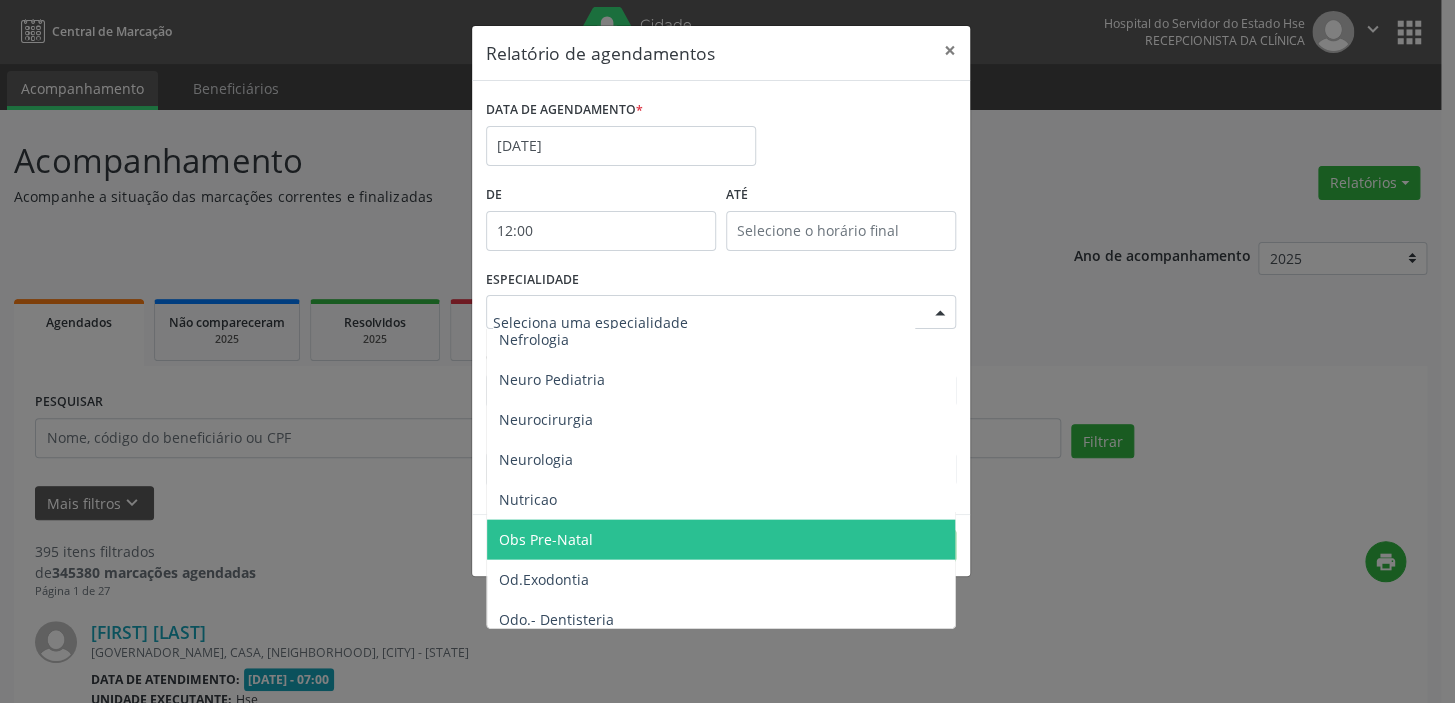 scroll, scrollTop: 1758, scrollLeft: 0, axis: vertical 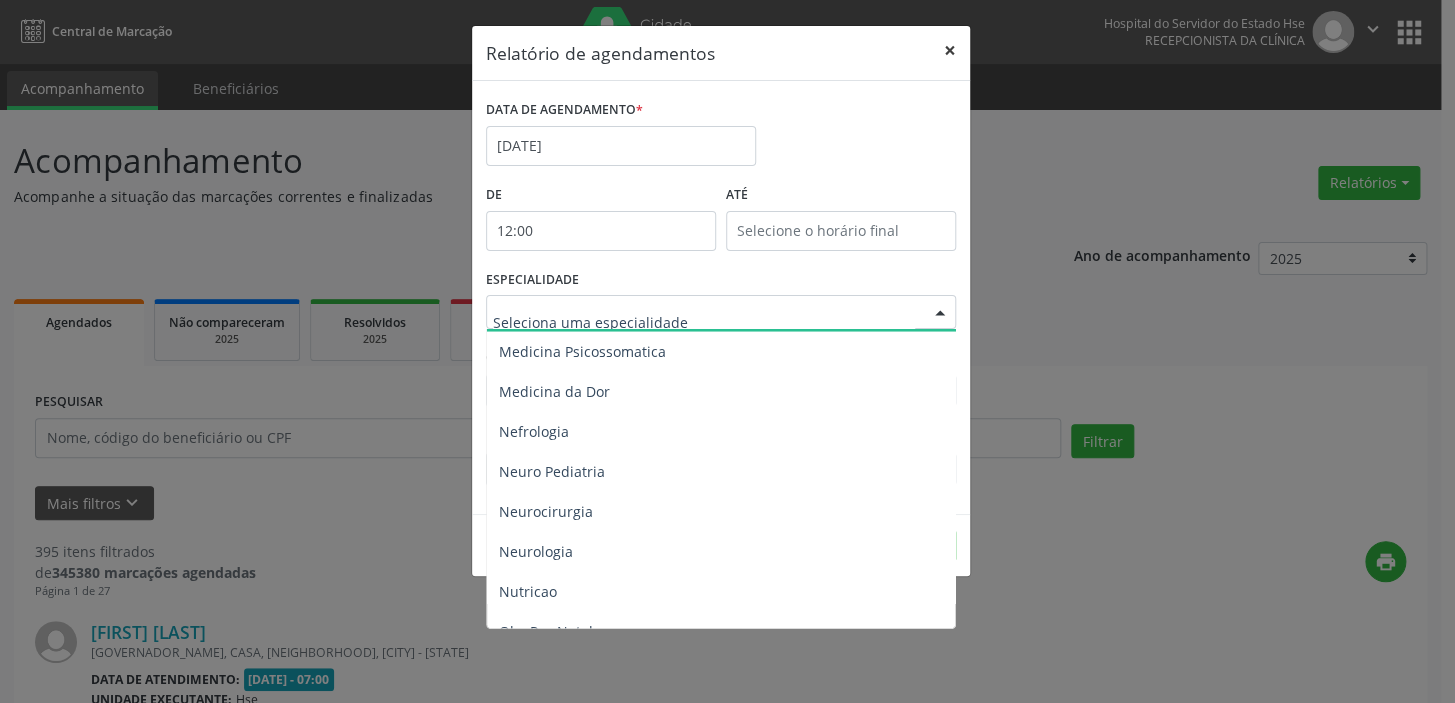 click on "×" at bounding box center (950, 50) 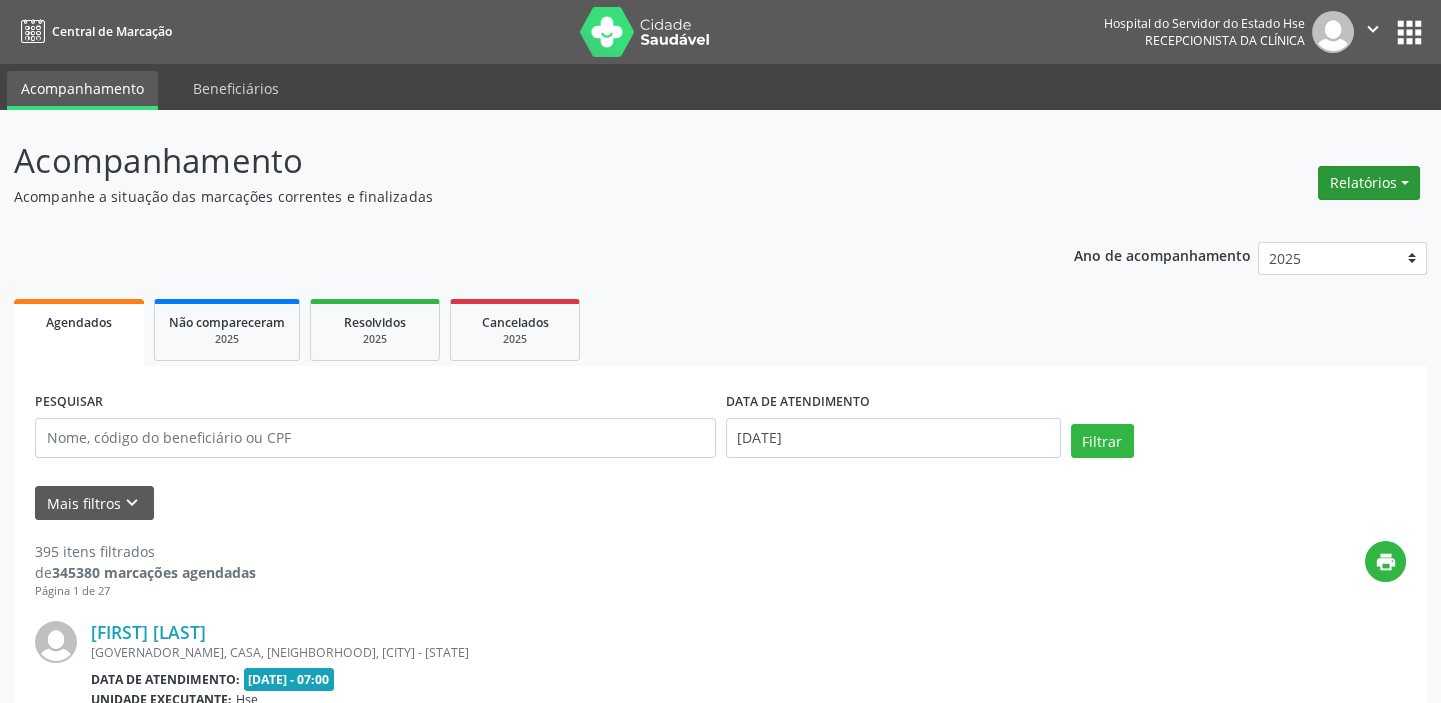 click on "Relatórios" at bounding box center [1369, 183] 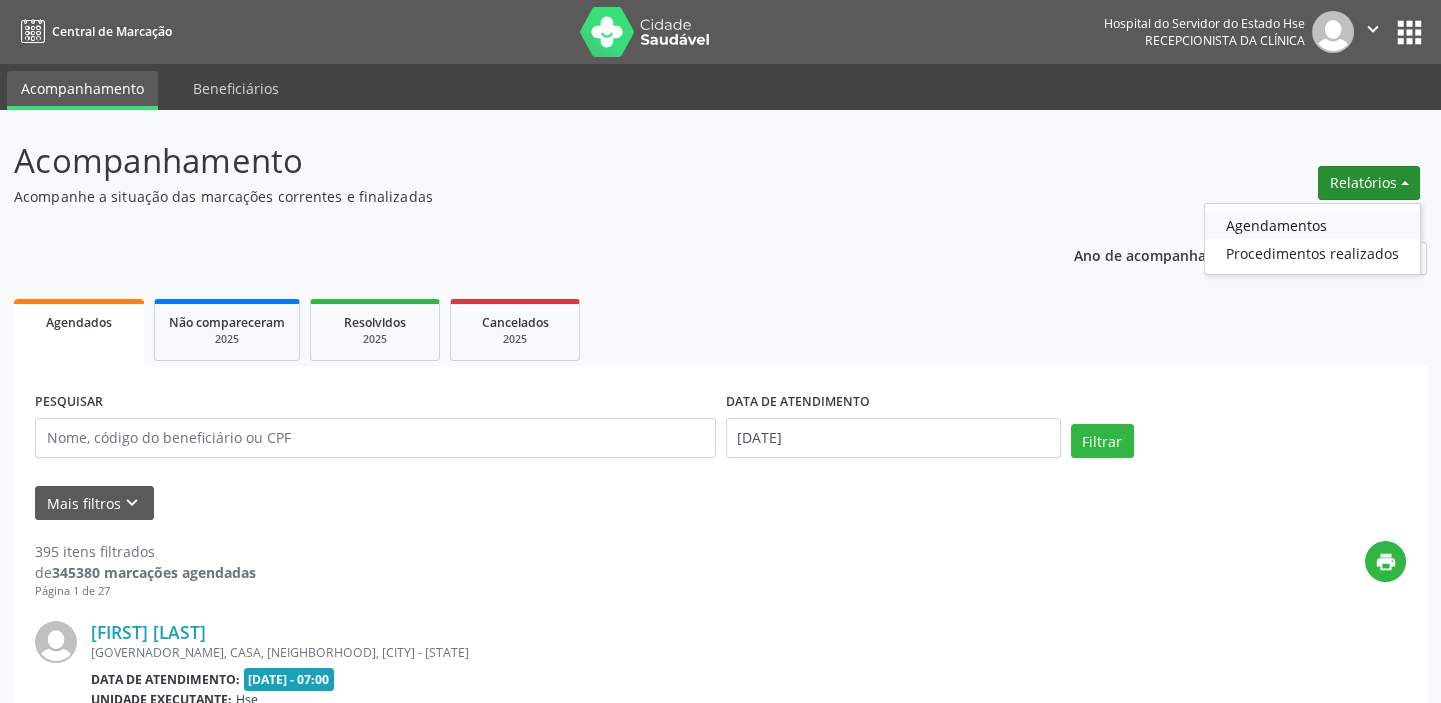 click on "Agendamentos" at bounding box center [1312, 225] 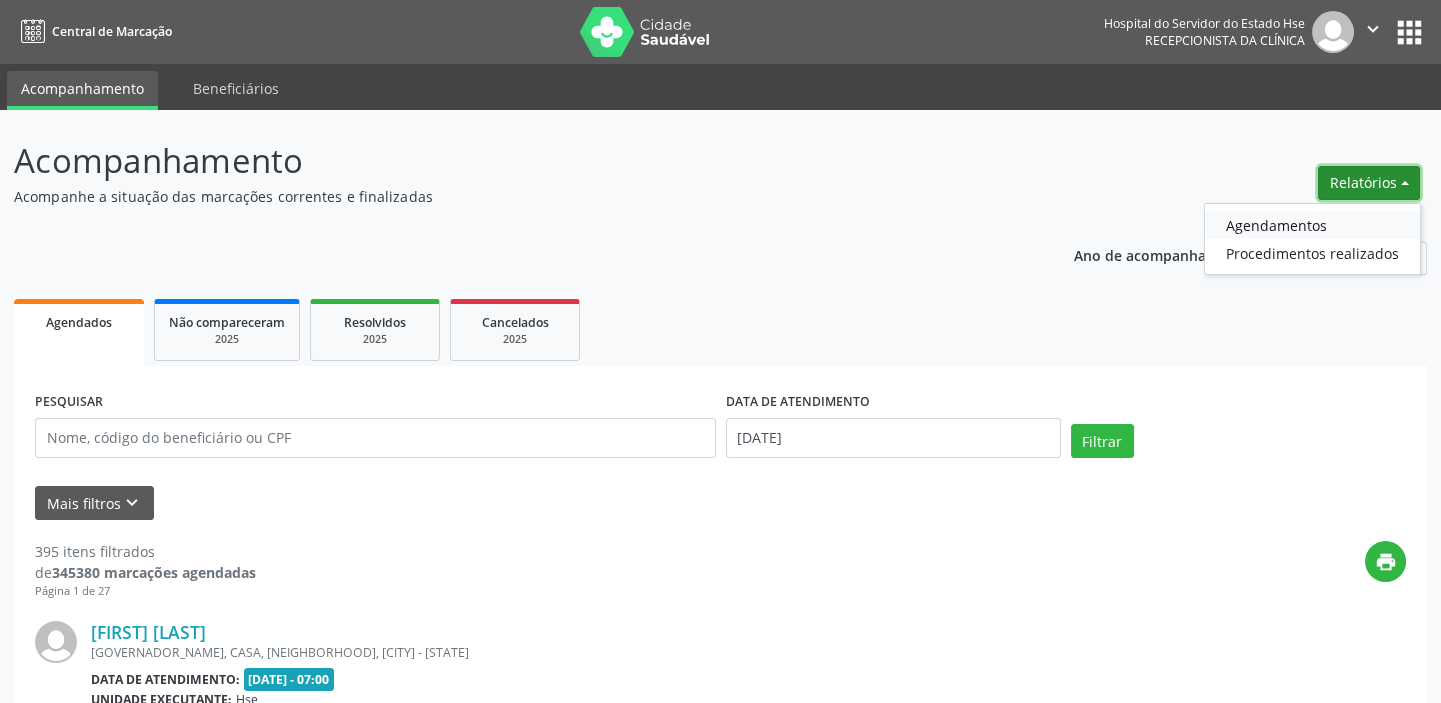 select on "7" 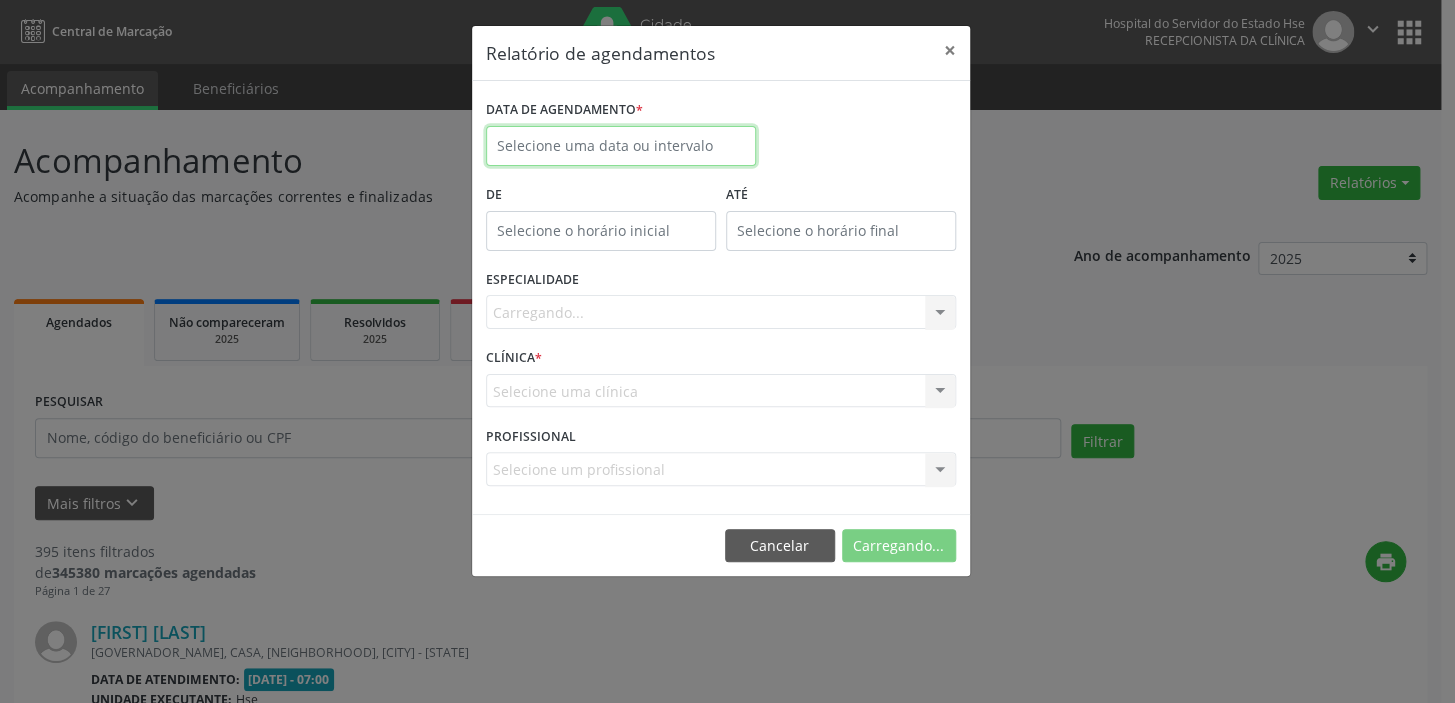 click at bounding box center [621, 146] 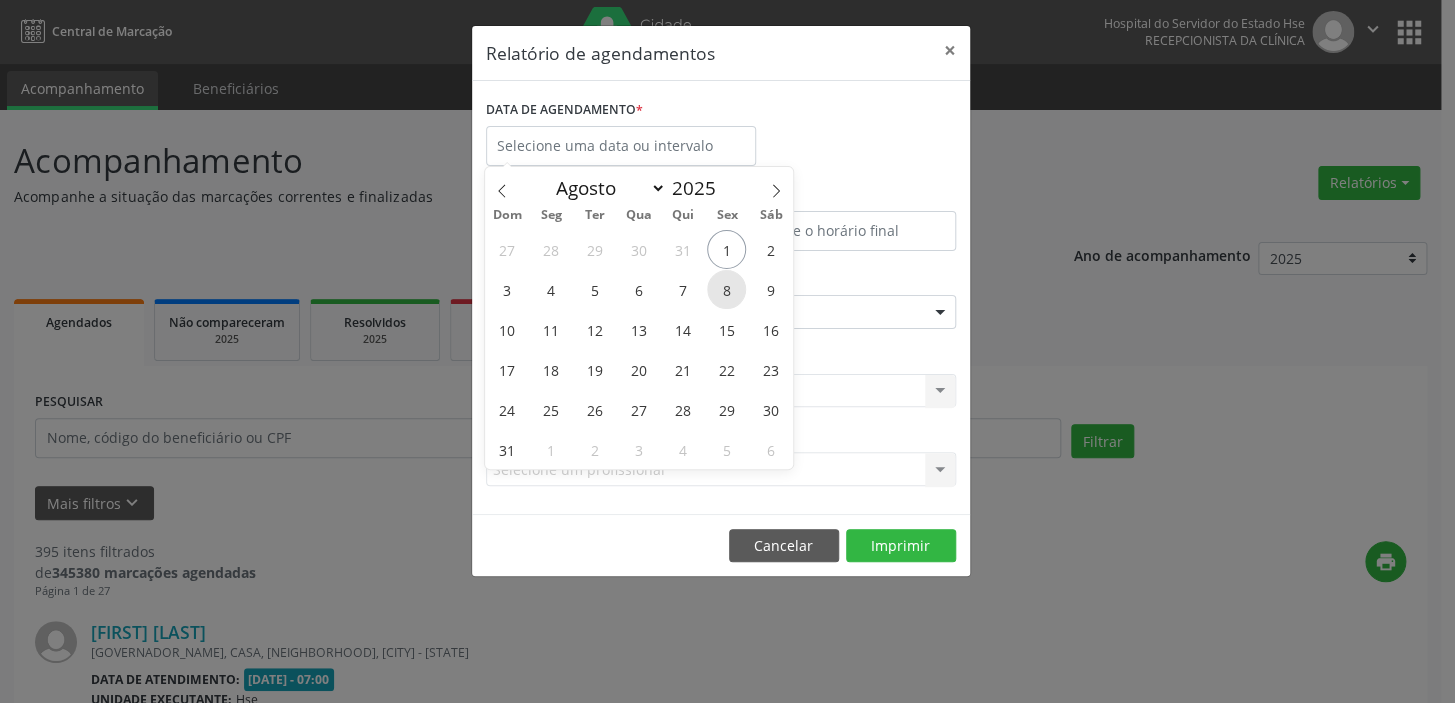 click on "8" at bounding box center [726, 289] 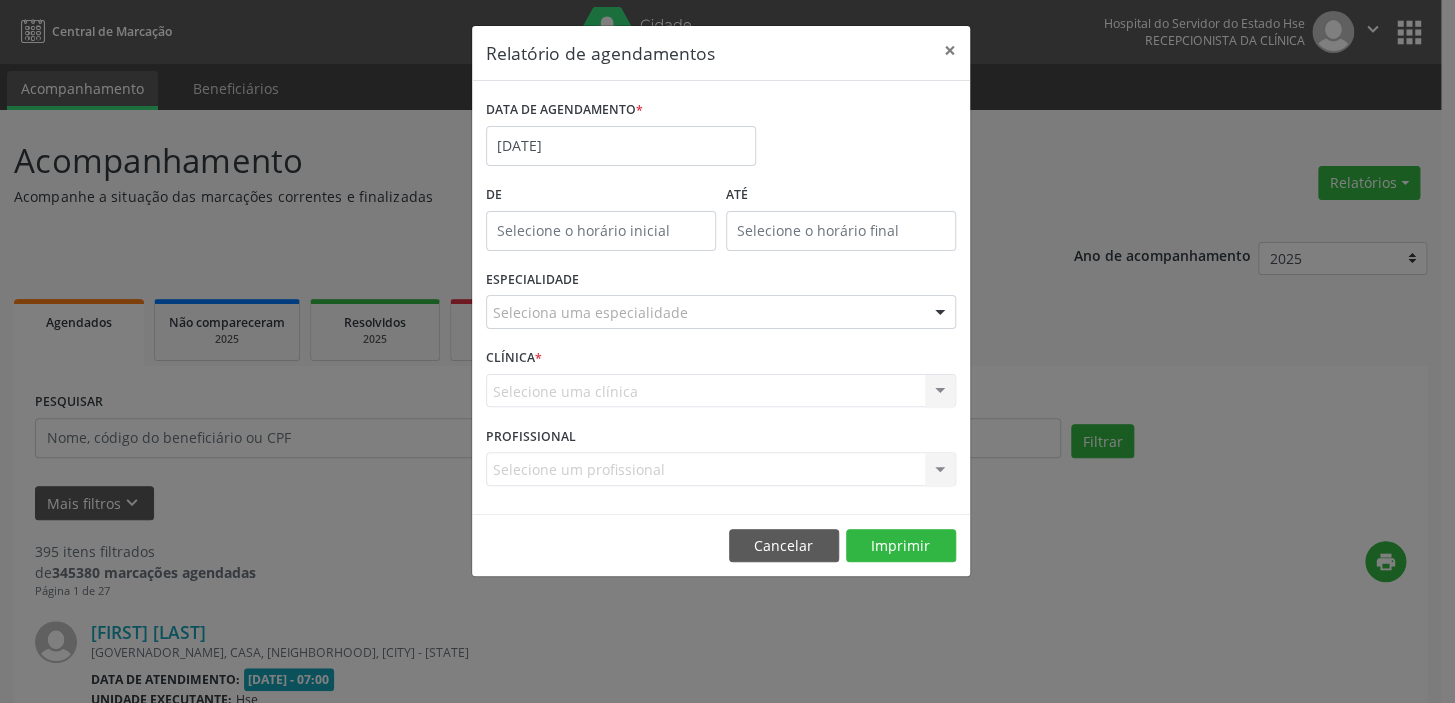 type on "12:00" 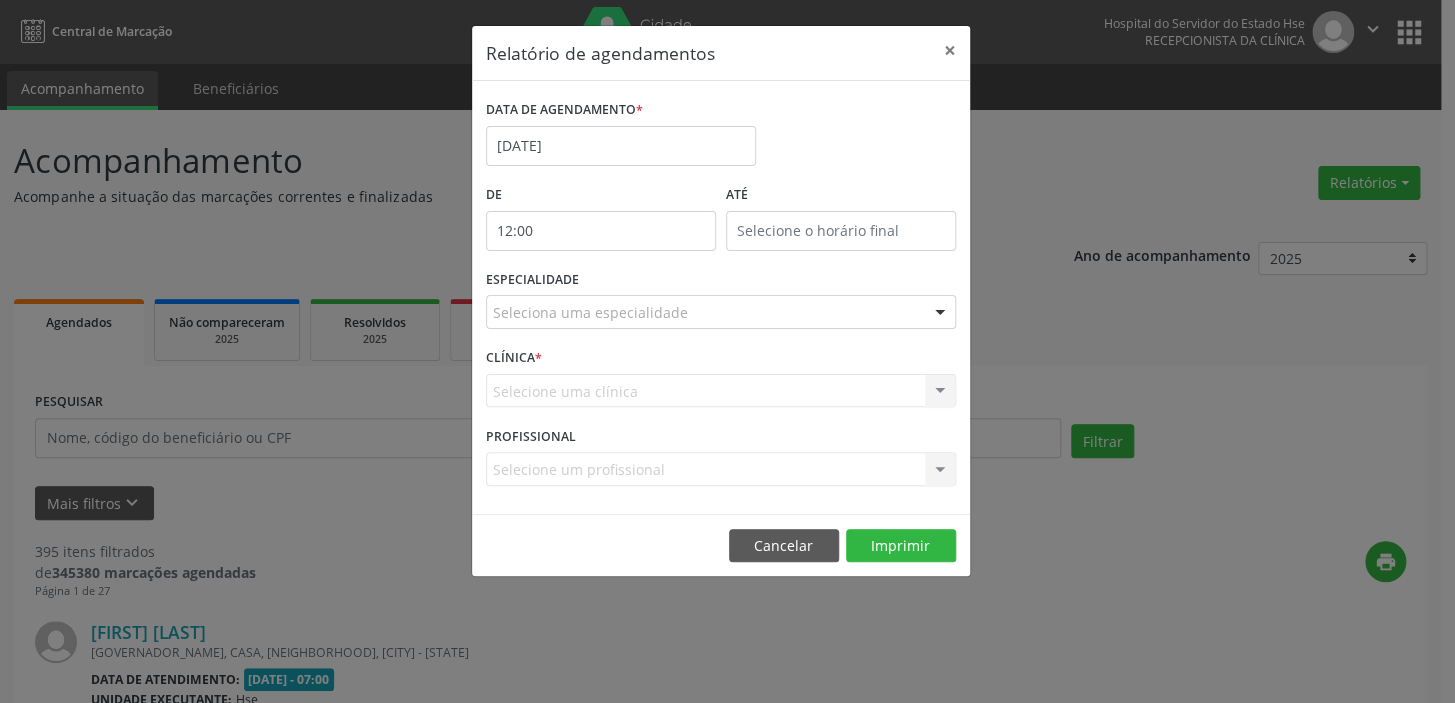 click on "12:00" at bounding box center [601, 231] 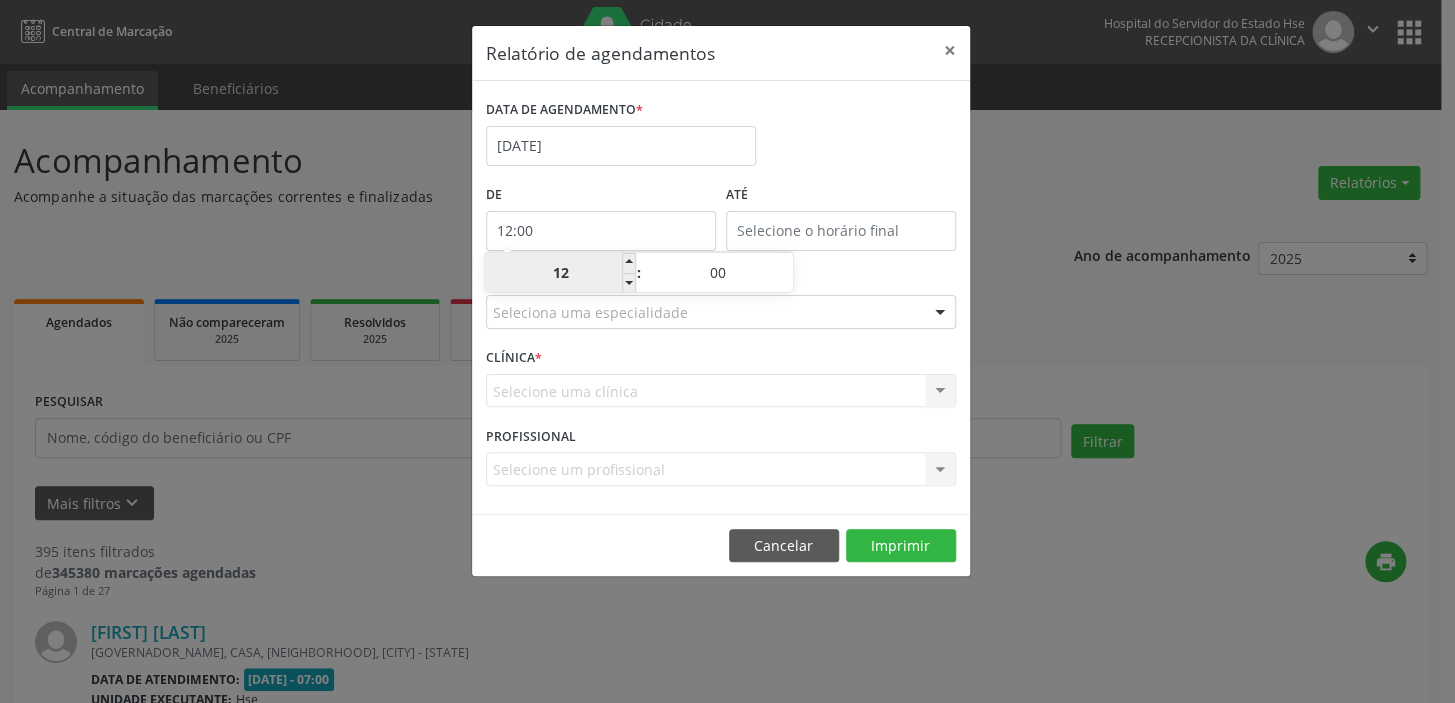 click on "12" at bounding box center (560, 273) 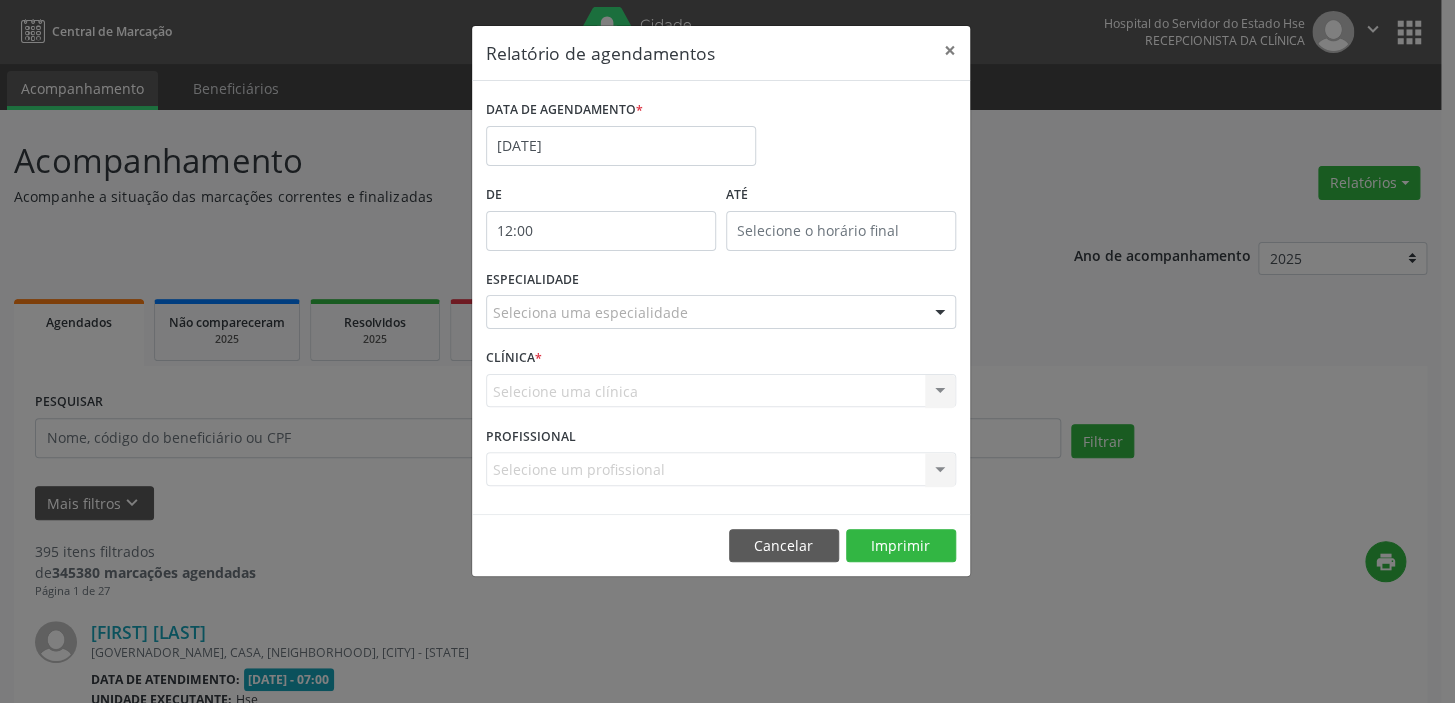 drag, startPoint x: 1171, startPoint y: 304, endPoint x: 1031, endPoint y: 310, distance: 140.12851 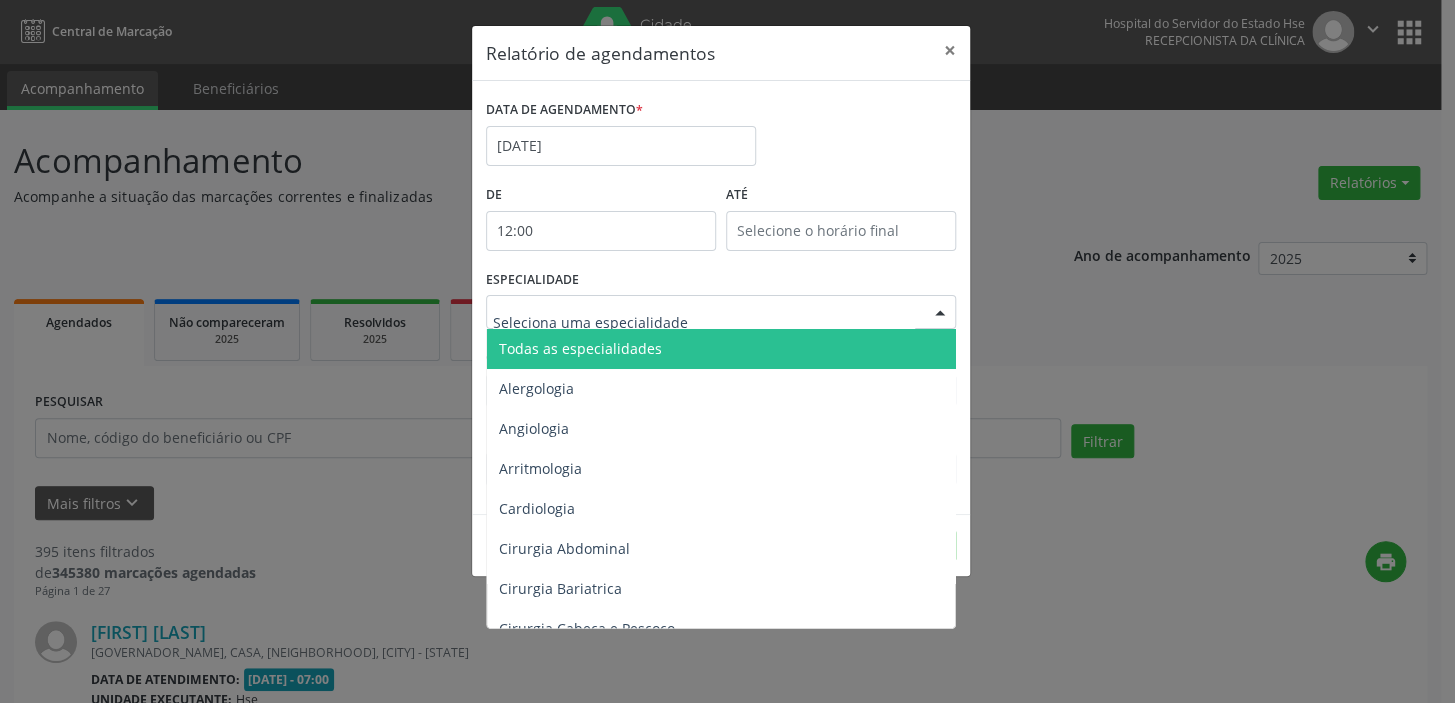 click at bounding box center [940, 313] 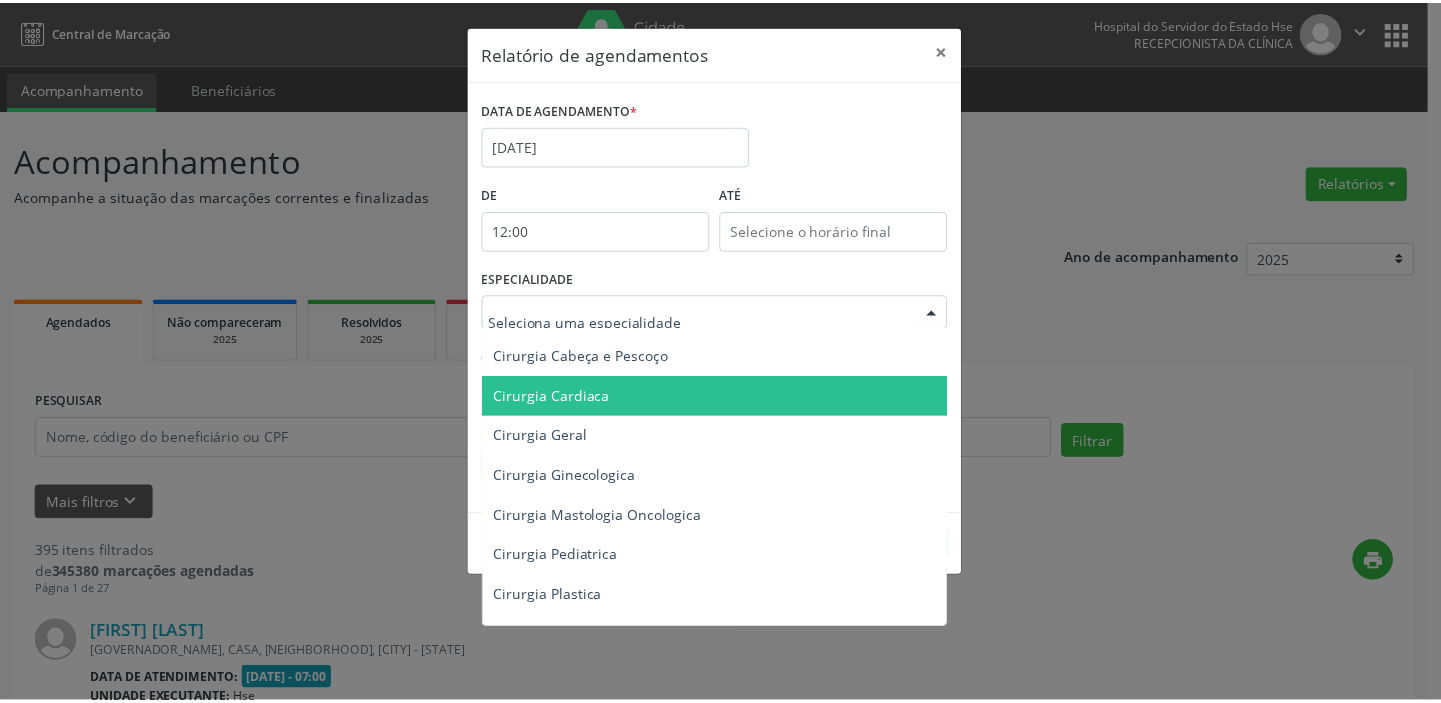 scroll, scrollTop: 363, scrollLeft: 0, axis: vertical 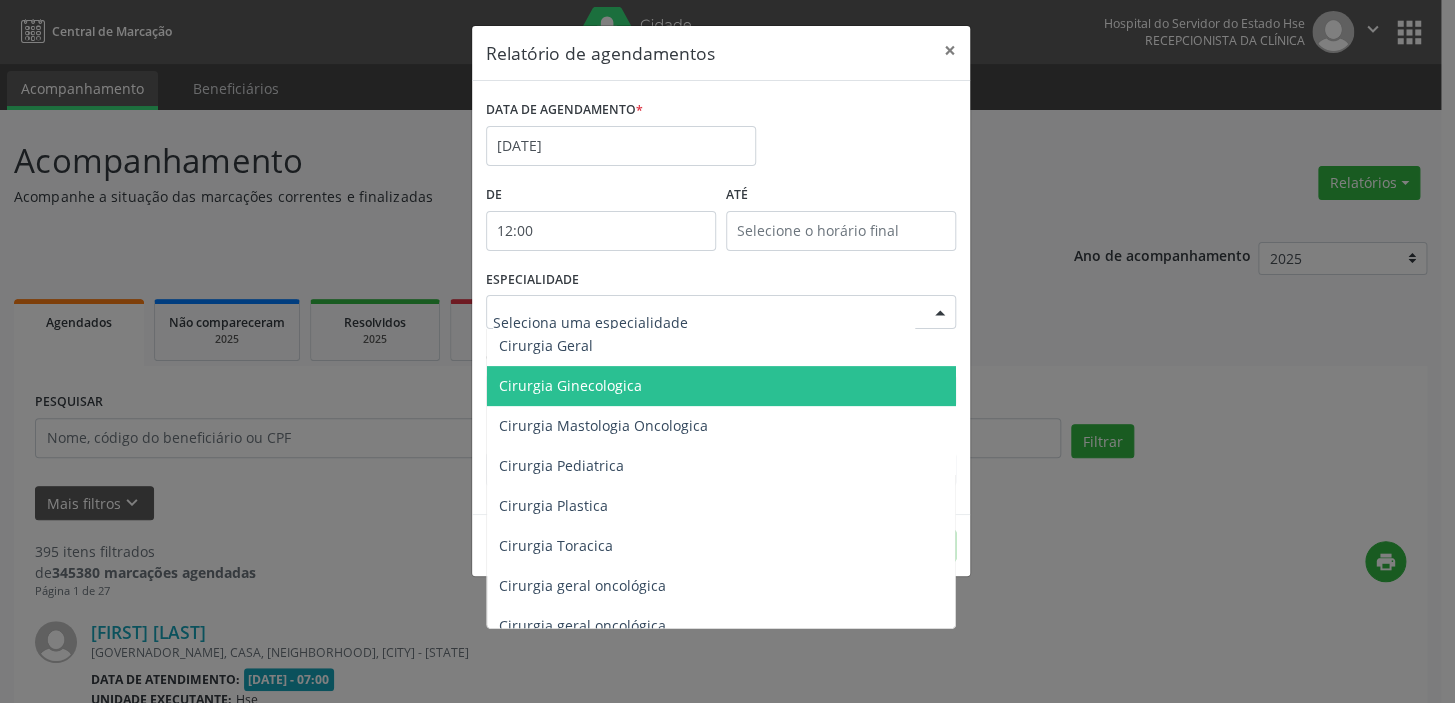 click on "Cirurgia Ginecologica" at bounding box center [570, 385] 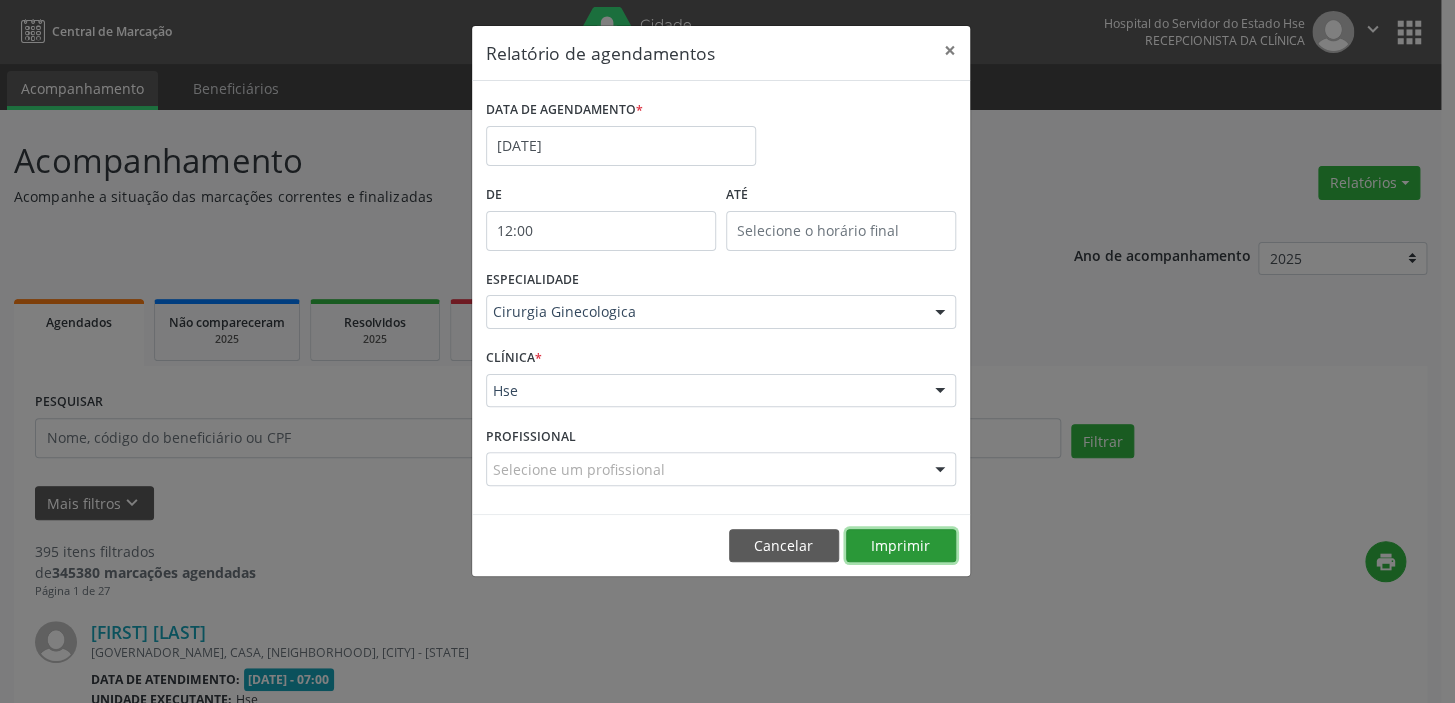 click on "Imprimir" at bounding box center (901, 546) 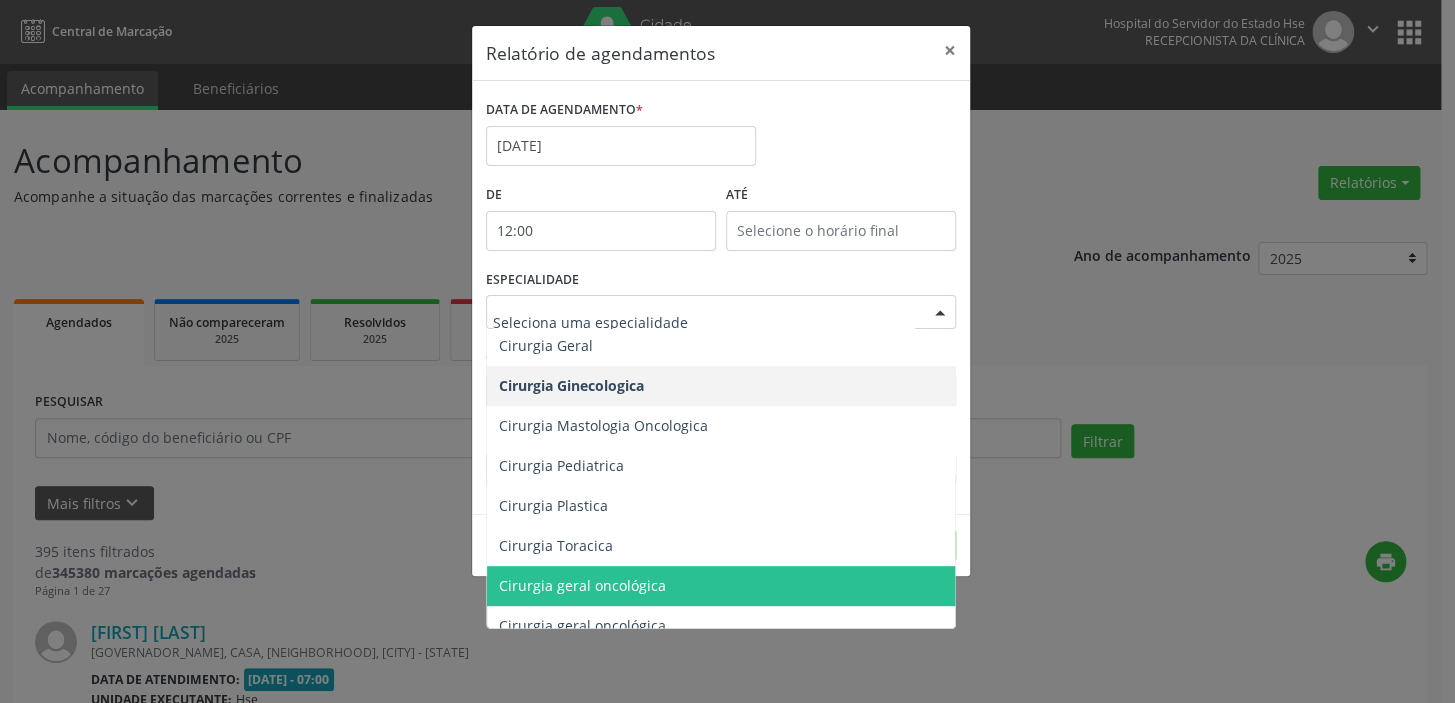 click on "Cirurgia geral oncológica" at bounding box center (582, 585) 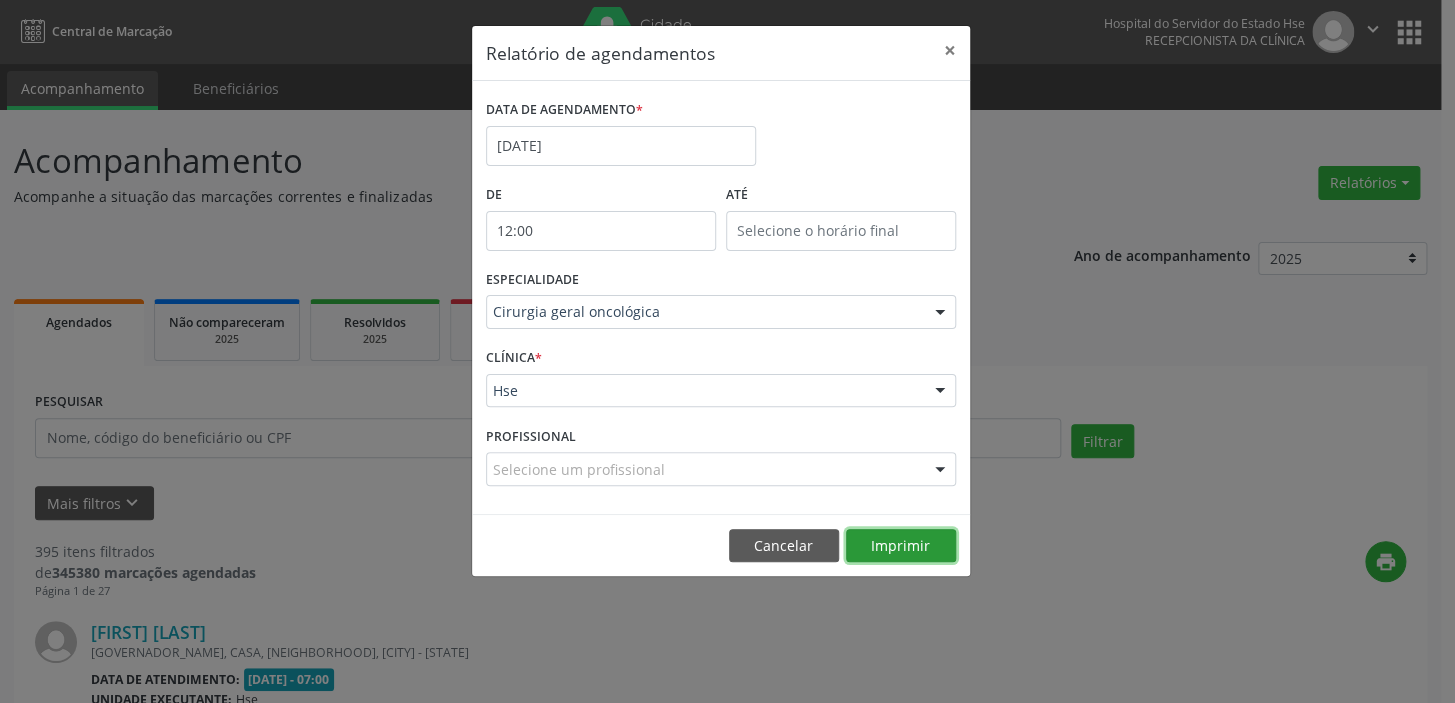 click on "Imprimir" at bounding box center [901, 546] 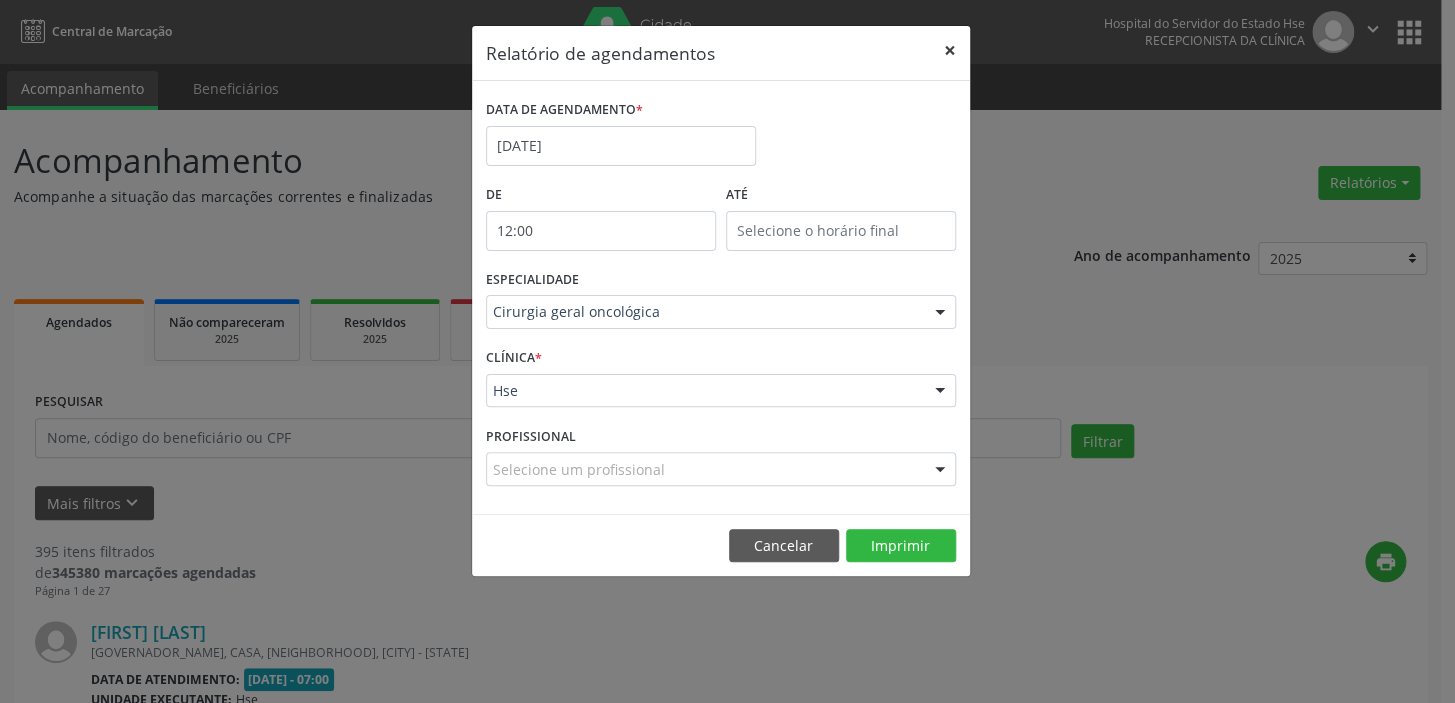 click on "×" at bounding box center (950, 50) 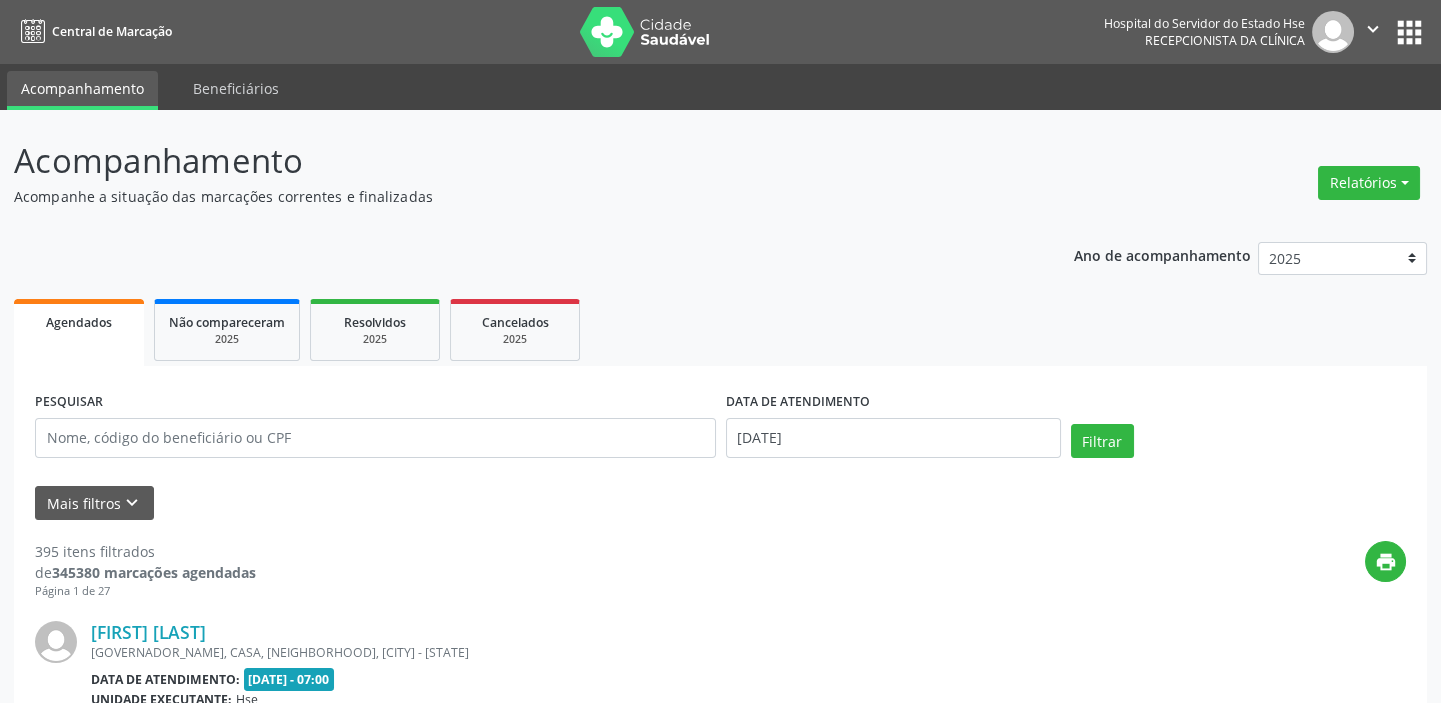 click on "Ano de acompanhamento
2025 2024 2023 2022 2021   Agendados   Não compareceram
2025
Resolvidos
2025
Cancelados
2025
PESQUISAR
DATA DE ATENDIMENTO
[DATE]
Filtrar
UNIDADE EXECUTANTE
Selecione uma unidade
Todos as unidades   Hse
Nenhum resultado encontrado para: "   "
Não há nenhuma opção para ser exibida.
PROFISSIONAL EXECUTANTE
Selecione um profissional
Nenhum resultado encontrado para: "   "
Não há nenhuma opção para ser exibida.
Grupo/Subgrupo
Selecione um grupo ou subgrupo
Todos os grupos e subgrupos
Nenhum resultado encontrado para: "   "
Nenhuma opção encontrada
Item de agendamento" at bounding box center [720, 2743] 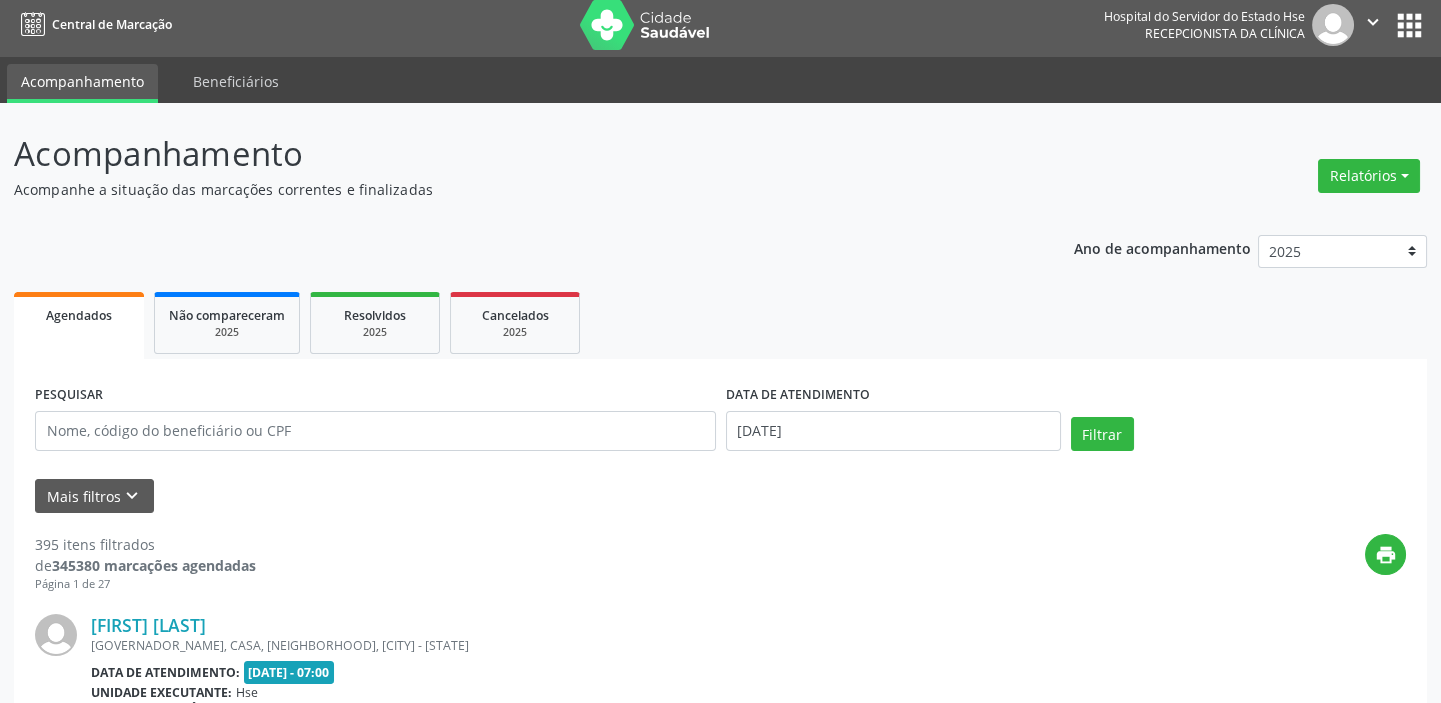 scroll, scrollTop: 0, scrollLeft: 0, axis: both 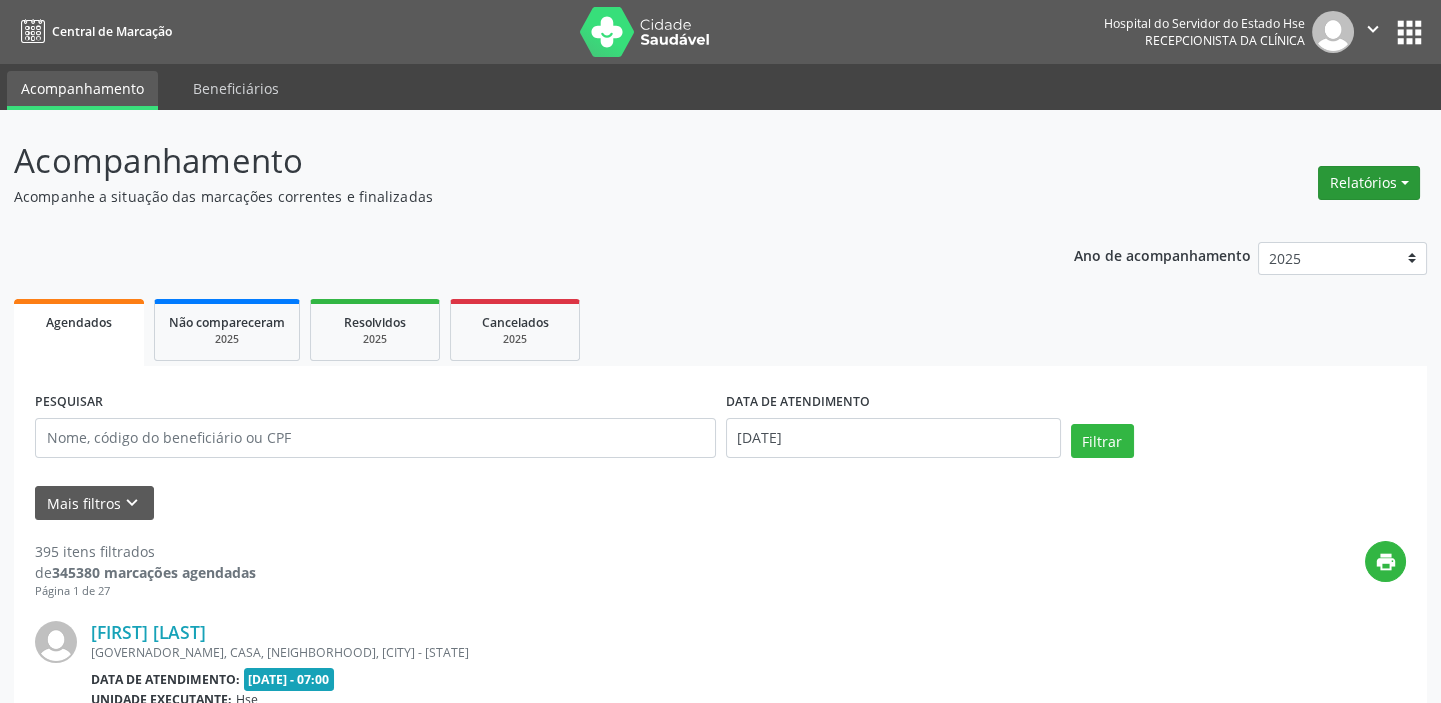 click on "Relatórios" at bounding box center (1369, 183) 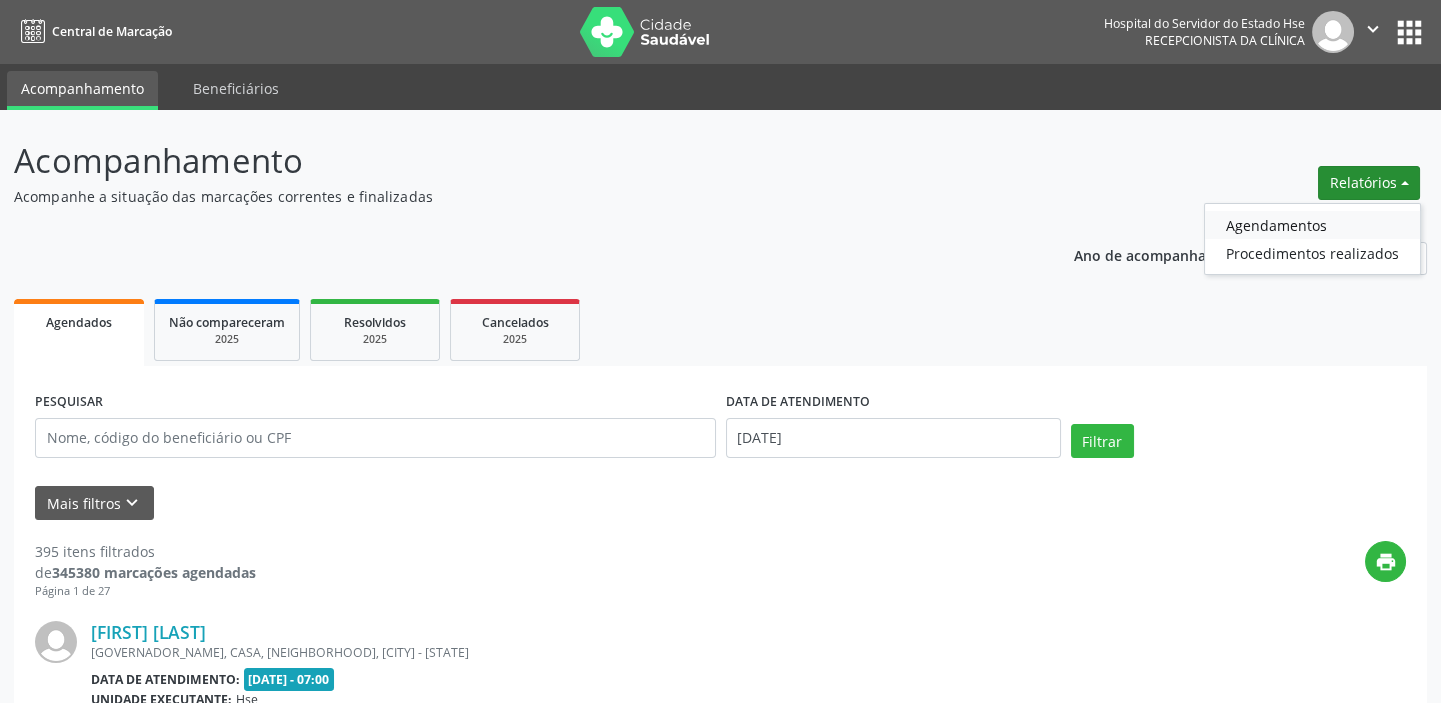 click on "Agendamentos" at bounding box center [1312, 225] 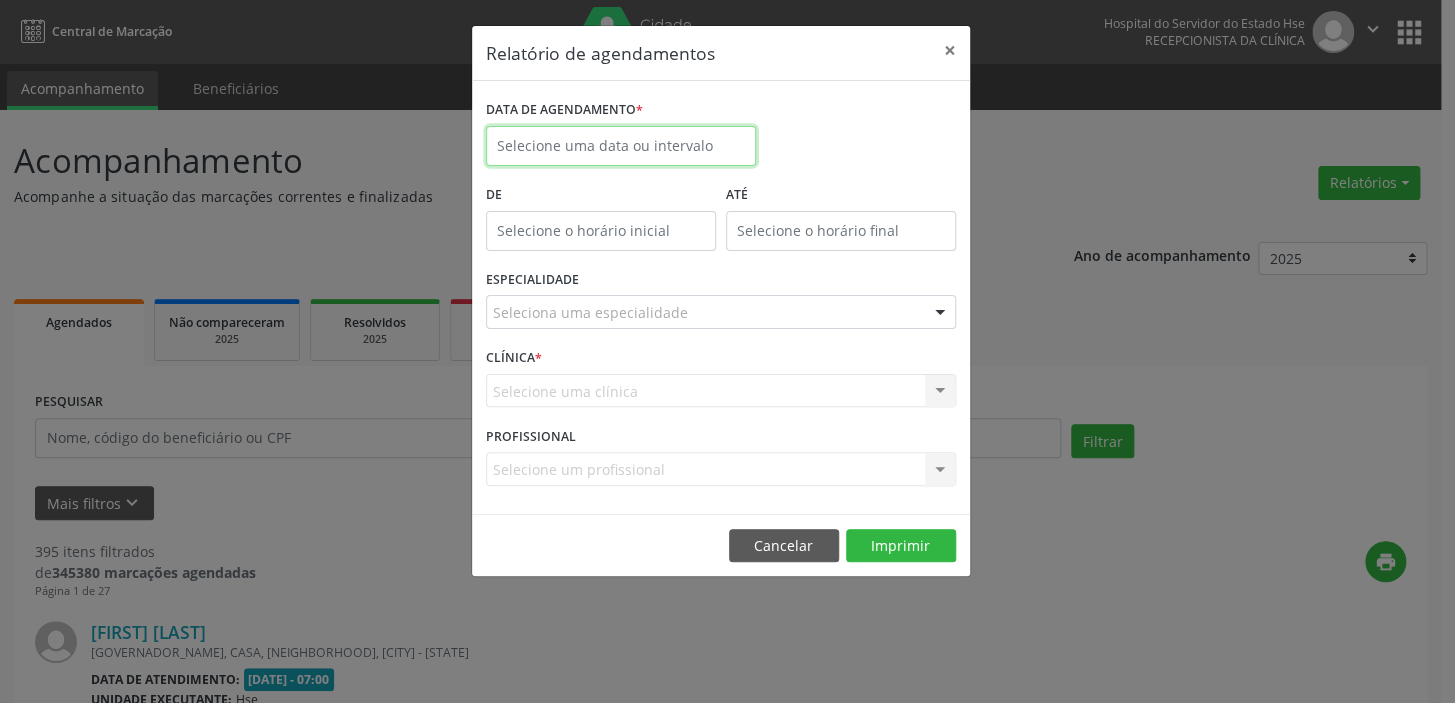 click at bounding box center [621, 146] 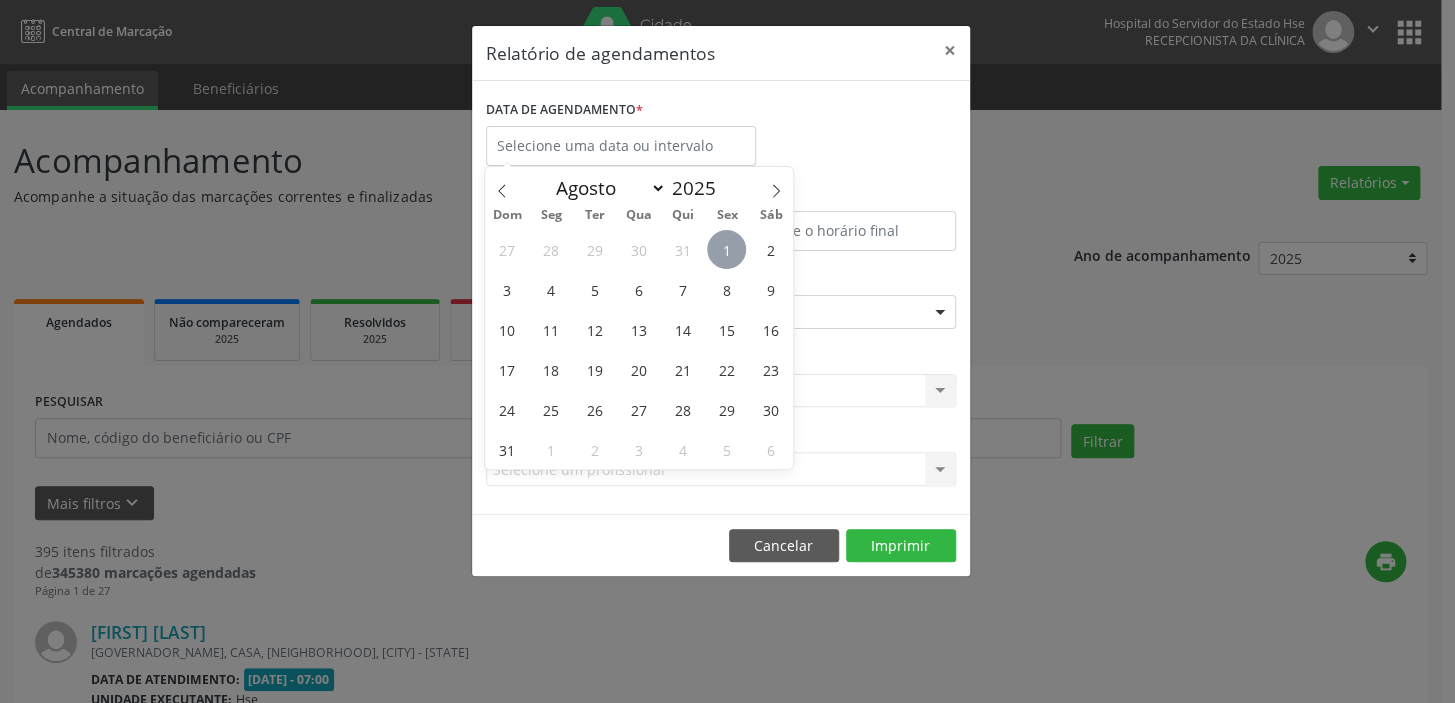 click on "1" at bounding box center (726, 249) 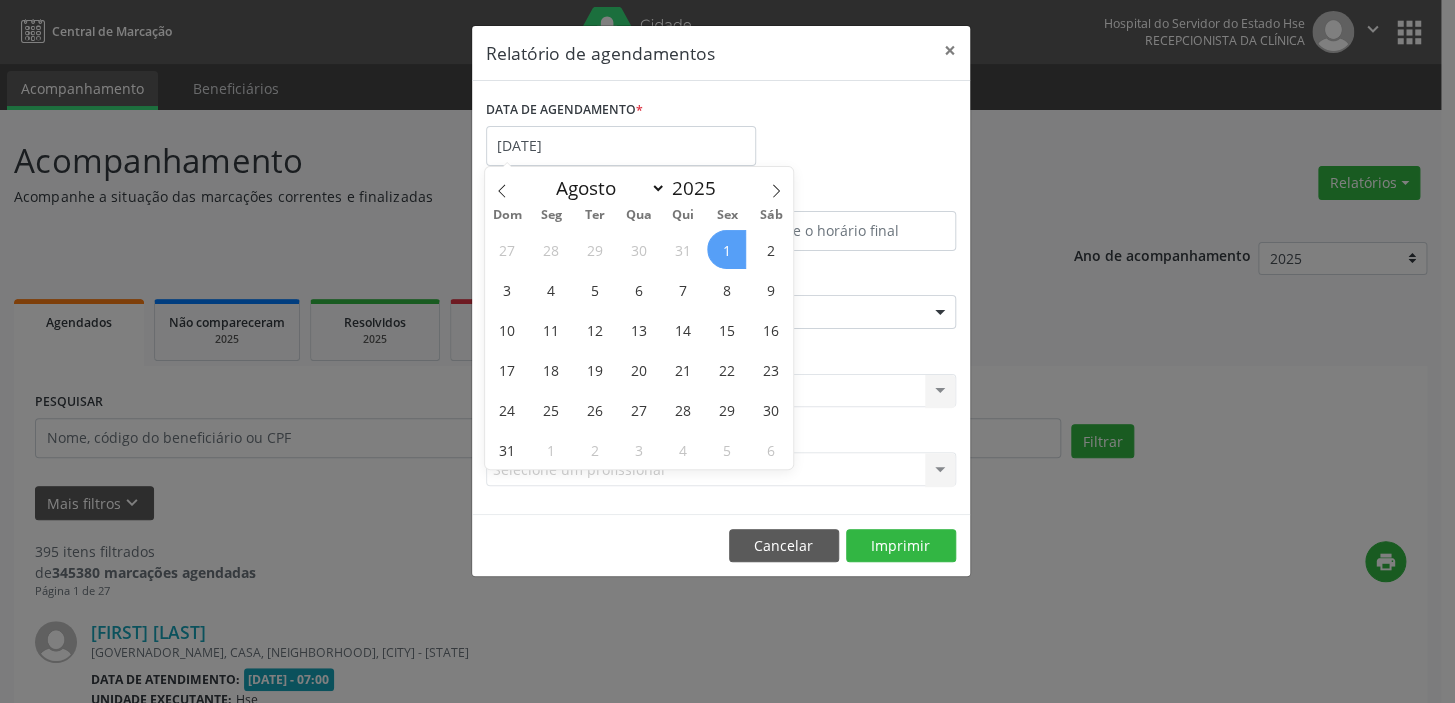 click on "1" at bounding box center (726, 249) 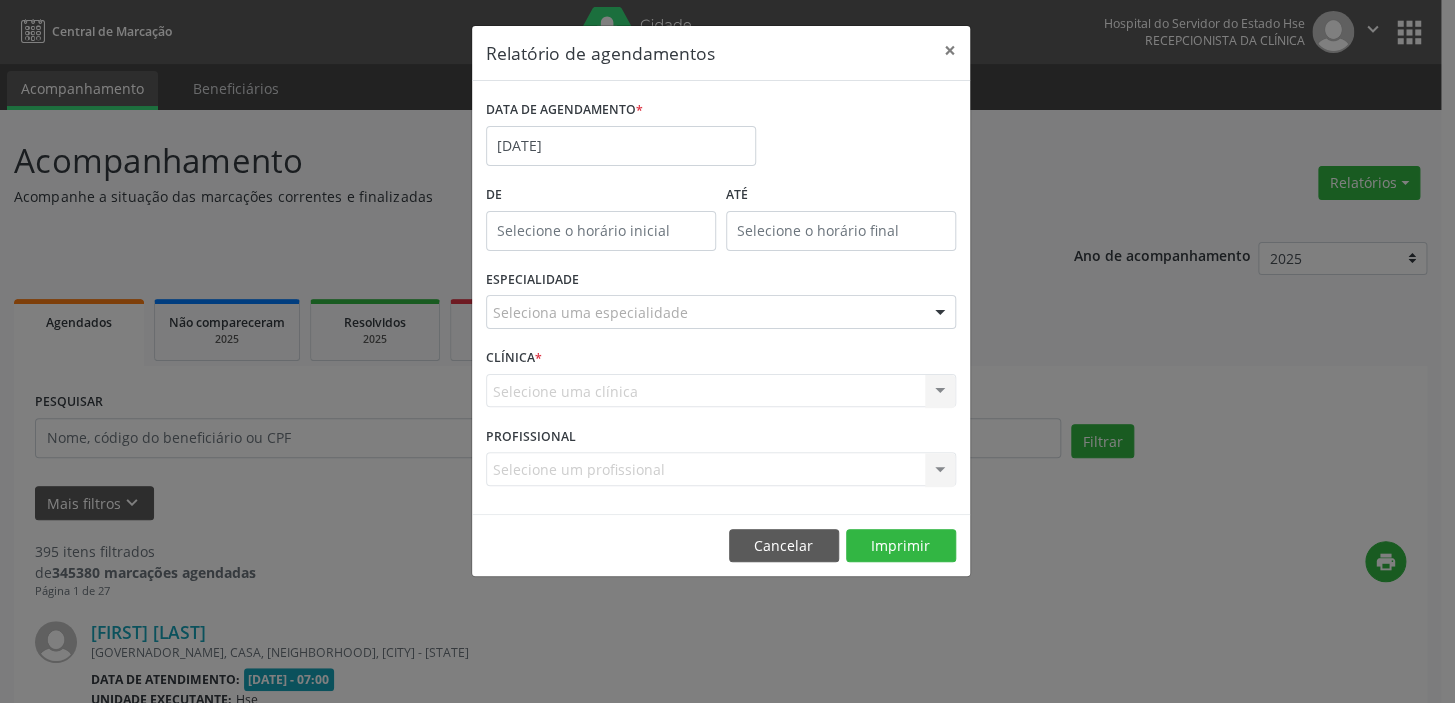 click on "De" at bounding box center (601, 222) 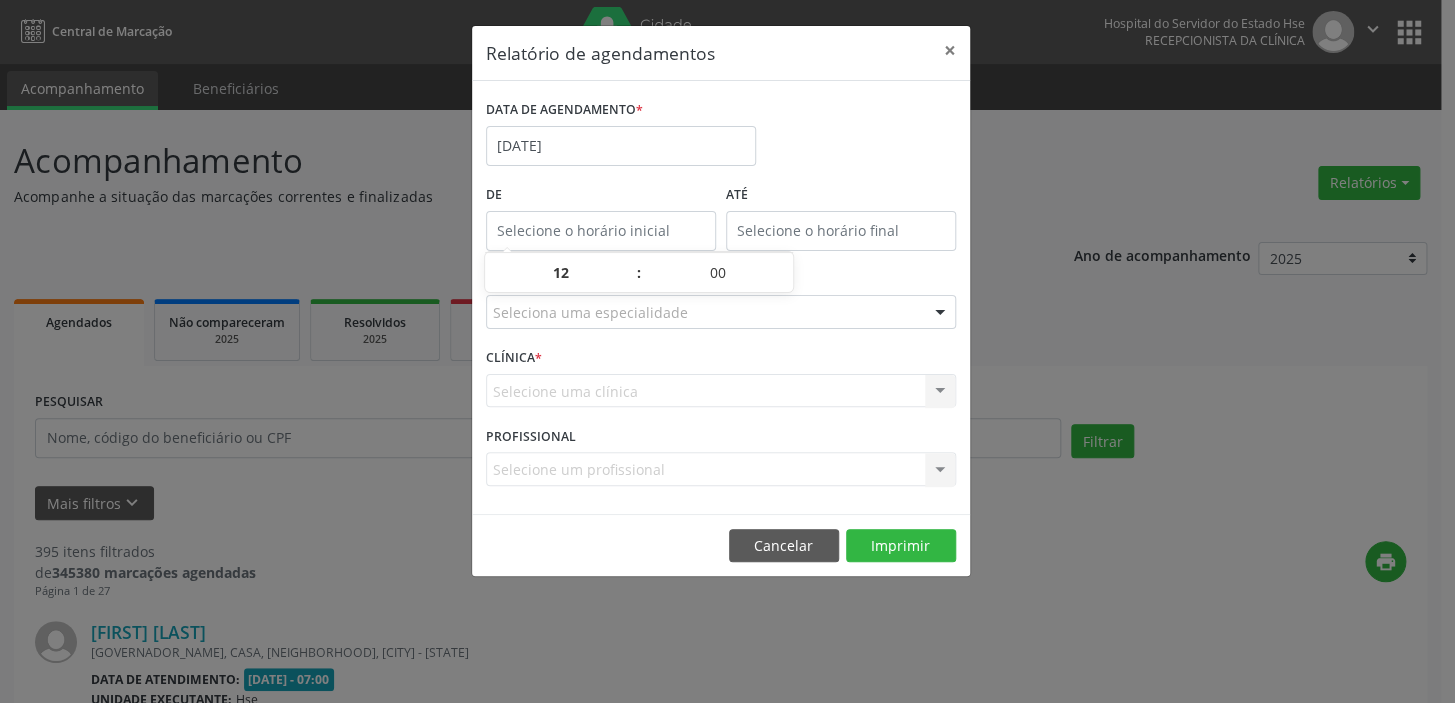 type on "12:00" 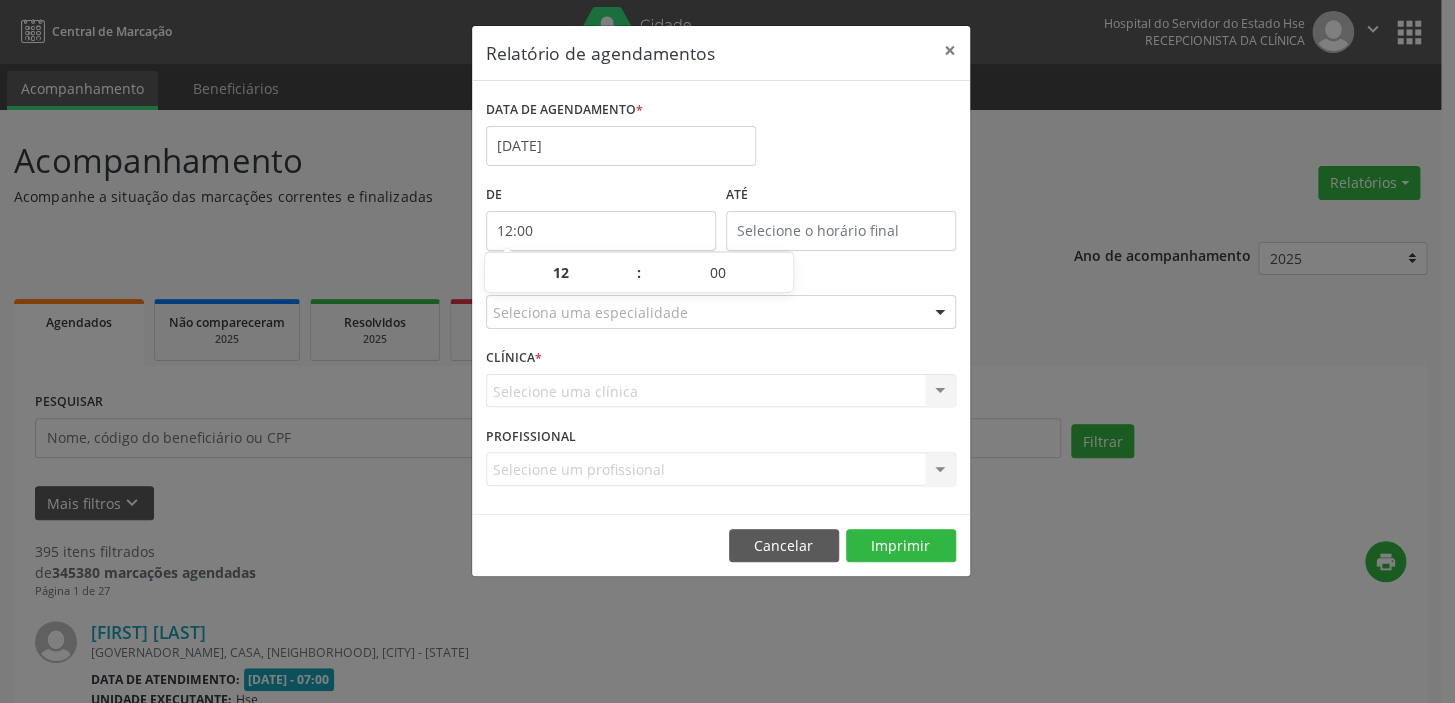click on "12:00" at bounding box center (601, 231) 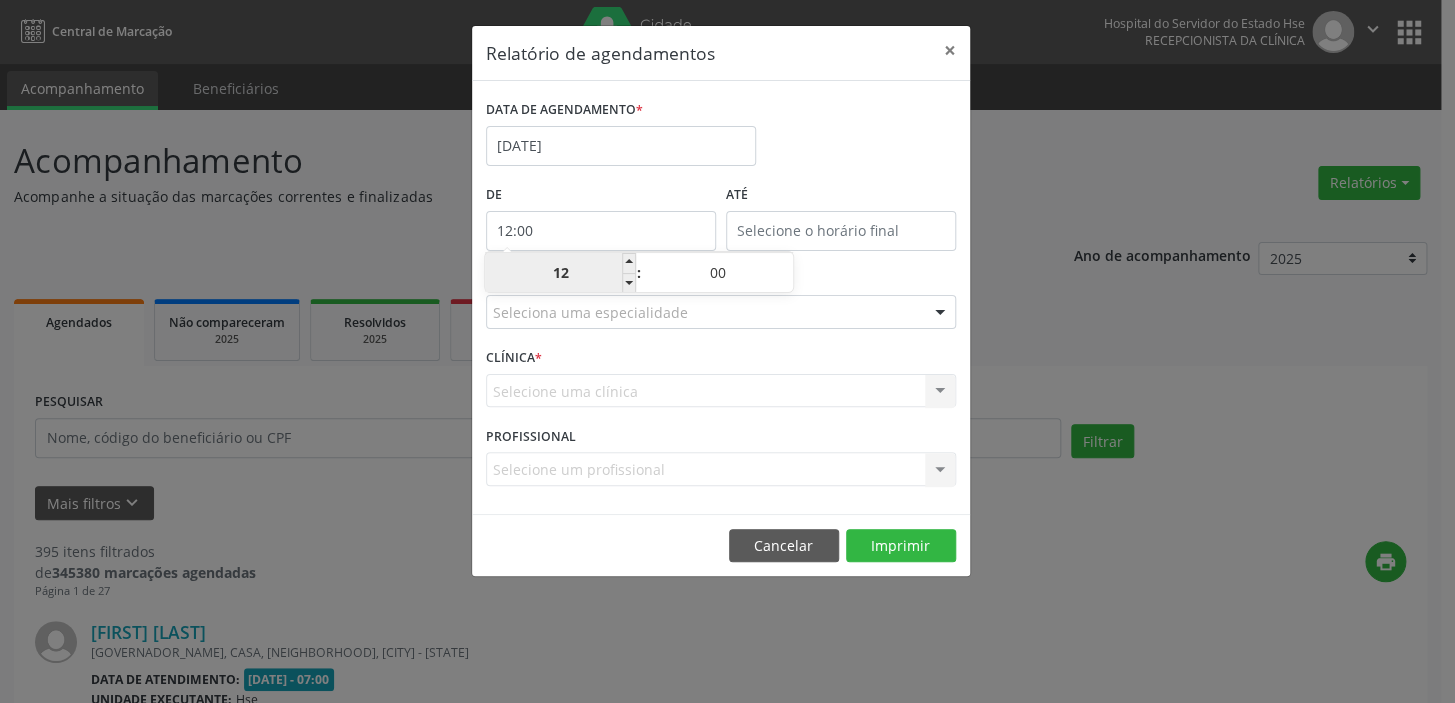 click on "12" at bounding box center [560, 273] 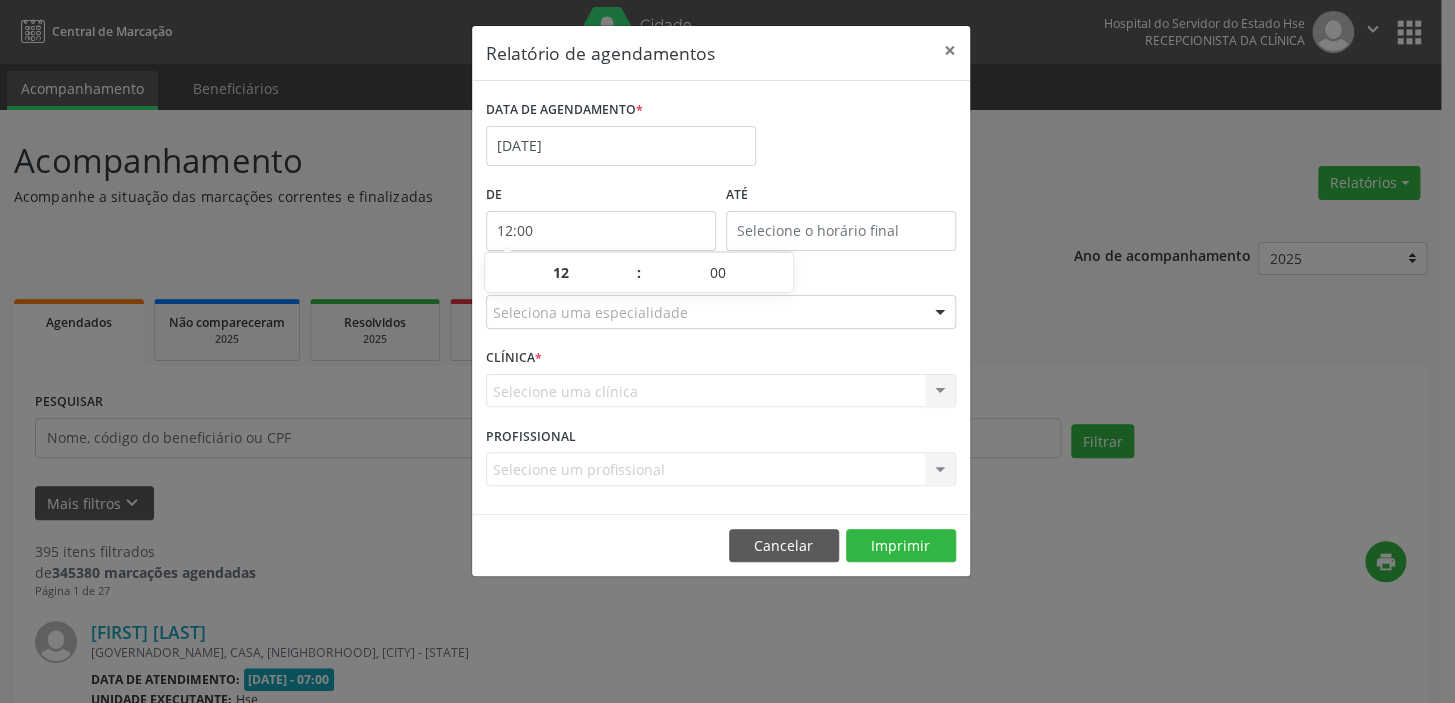drag, startPoint x: 600, startPoint y: 279, endPoint x: 819, endPoint y: 294, distance: 219.51309 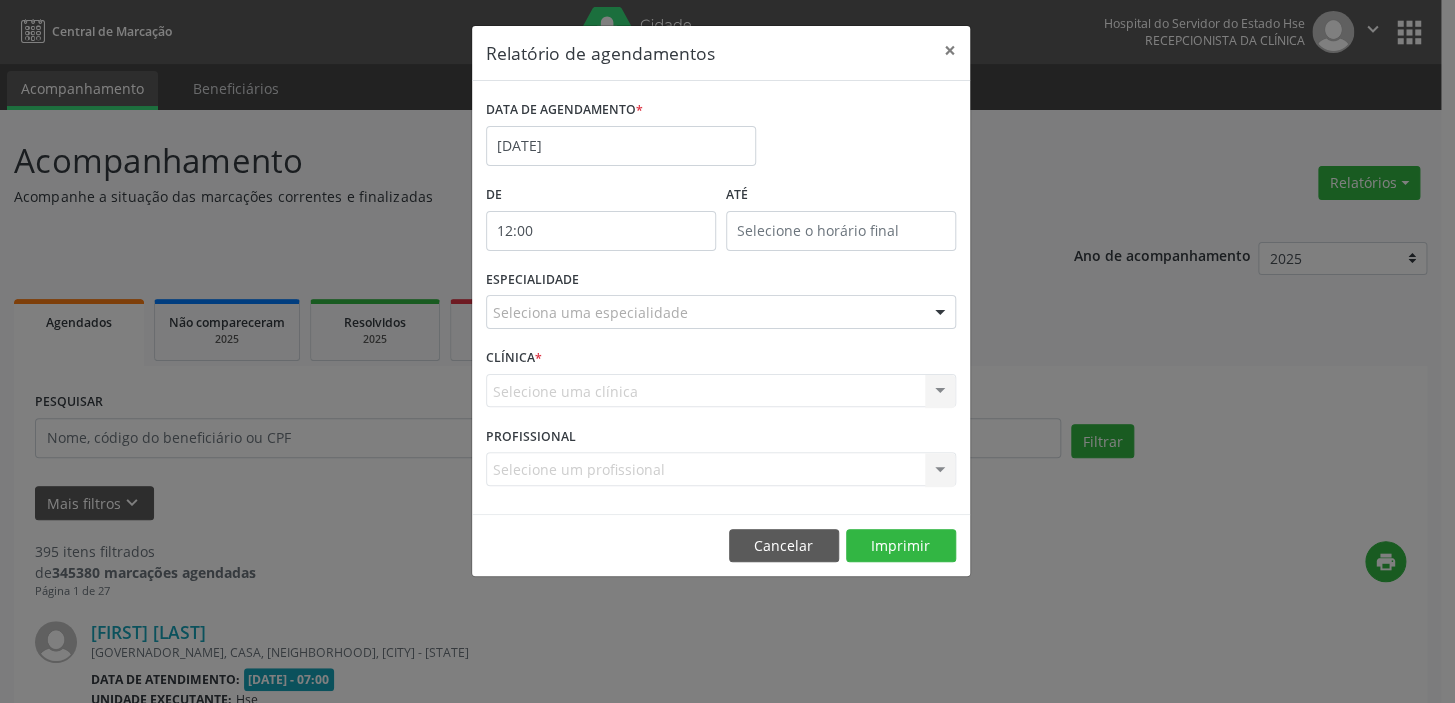 click on "Relatório de agendamentos ×
DATA DE AGENDAMENTO
*
[DATE]
De
12:00
ATÉ
ESPECIALIDADE
Seleciona uma especialidade
Todas as especialidades   Alergologia   Angiologia   Arritmologia   Cardiologia   Cirurgia Abdominal   Cirurgia Bariatrica   Cirurgia Cabeça e Pescoço   Cirurgia Cardiaca   Cirurgia Geral   Cirurgia Ginecologica   Cirurgia Mastologia Oncologica   Cirurgia Pediatrica   Cirurgia Plastica   Cirurgia Toracica   Cirurgia geral oncológica   Cirurgia geral oncológica   Cirurgião Dermatológico   Clinica Geral   Clinica Medica   Consulta de Enfermagem - Hiperdia   Consulta de Enfermagem - Preventivo   Consulta de Enfermagem - Pré-Natal   Consulta de Enfermagem - Puericultura   Dermatologia   Endocinologia   Endocrino Diabetes   Endocrinologia   Fisioterapia   Fisioterapia Cirurgica   Fonoaudiologia   Gastro/Hepato   Gastroenterologia   Gastropediatria   Geriatria   Ginecologia" at bounding box center (727, 351) 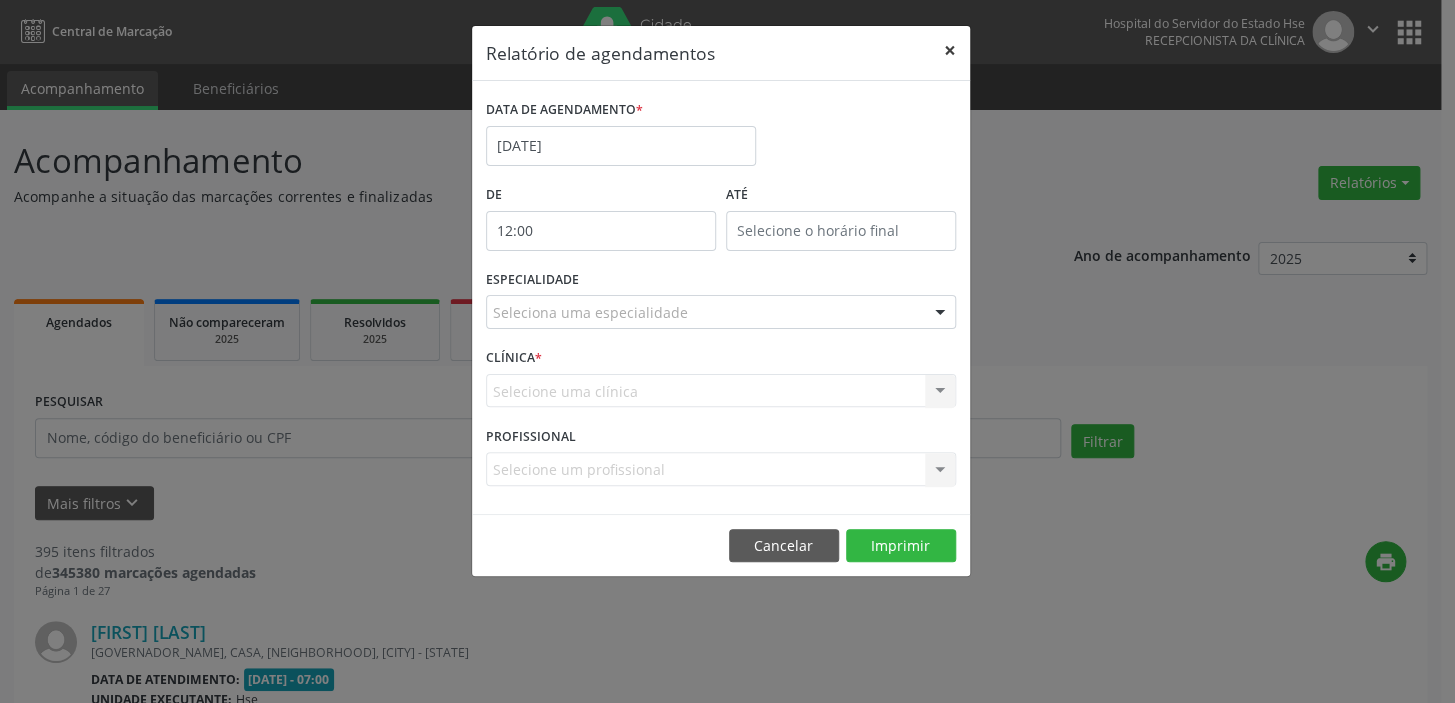 click on "×" at bounding box center [950, 50] 